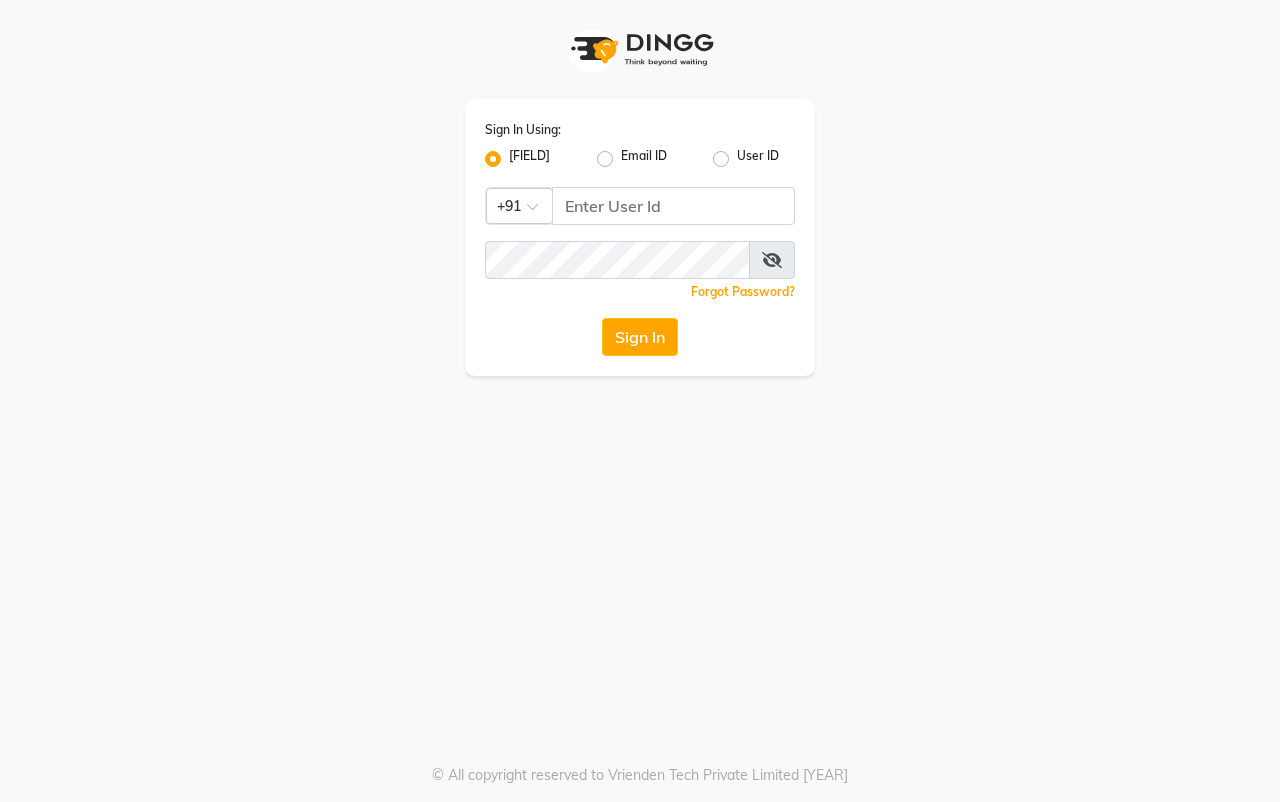 click 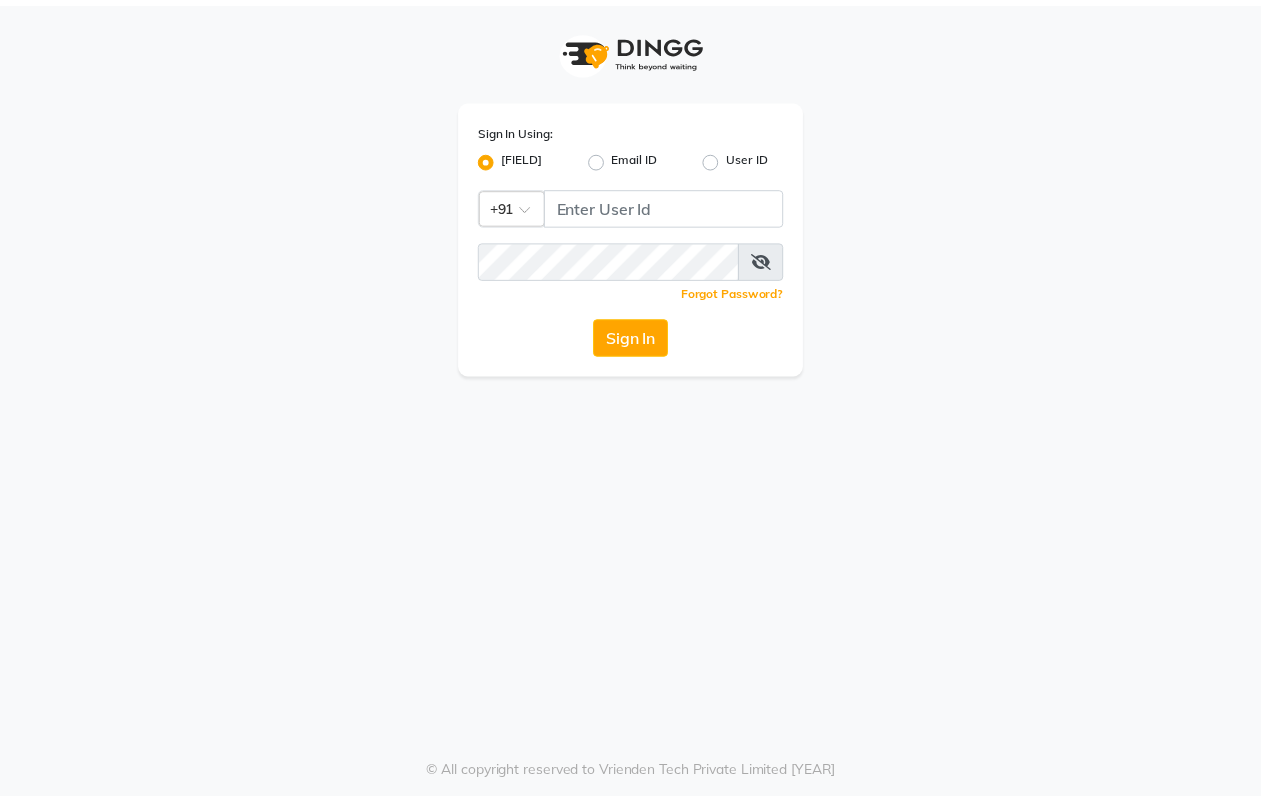scroll, scrollTop: 0, scrollLeft: 0, axis: both 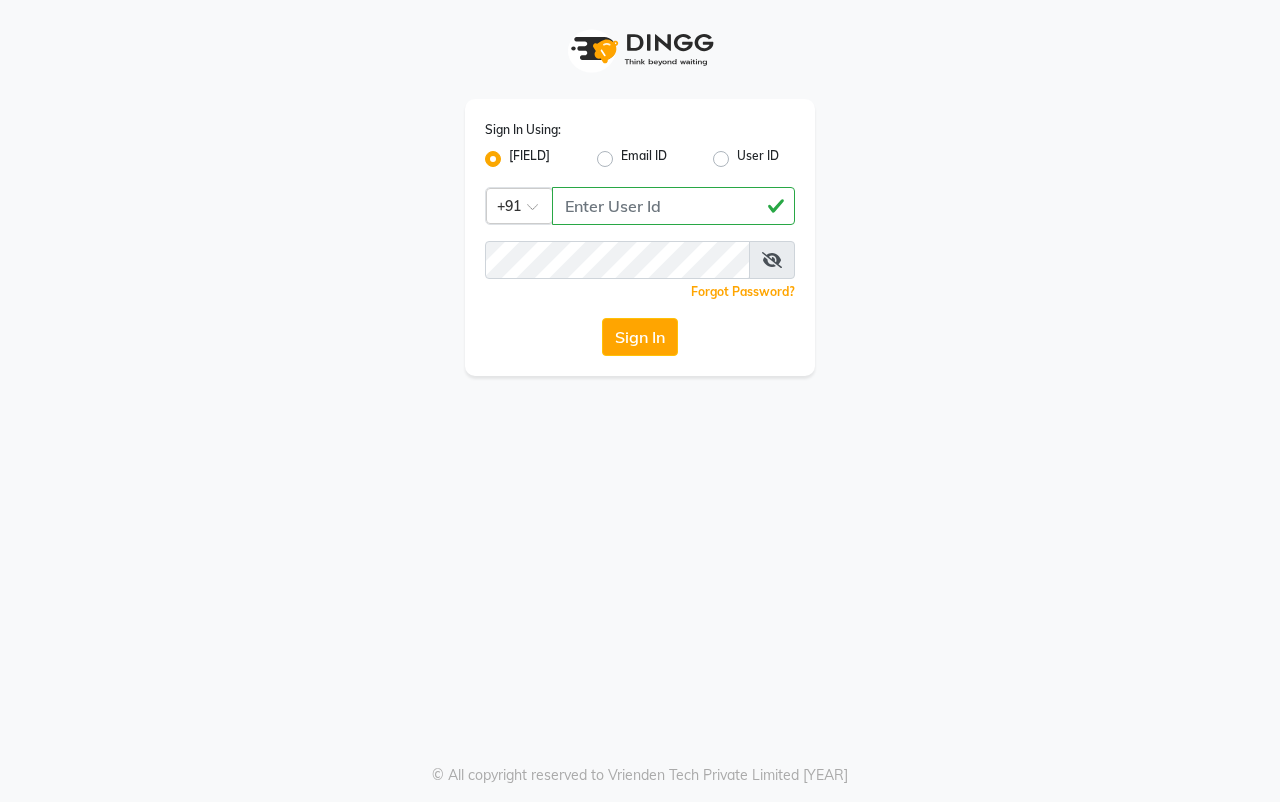 type on "[PHONE]" 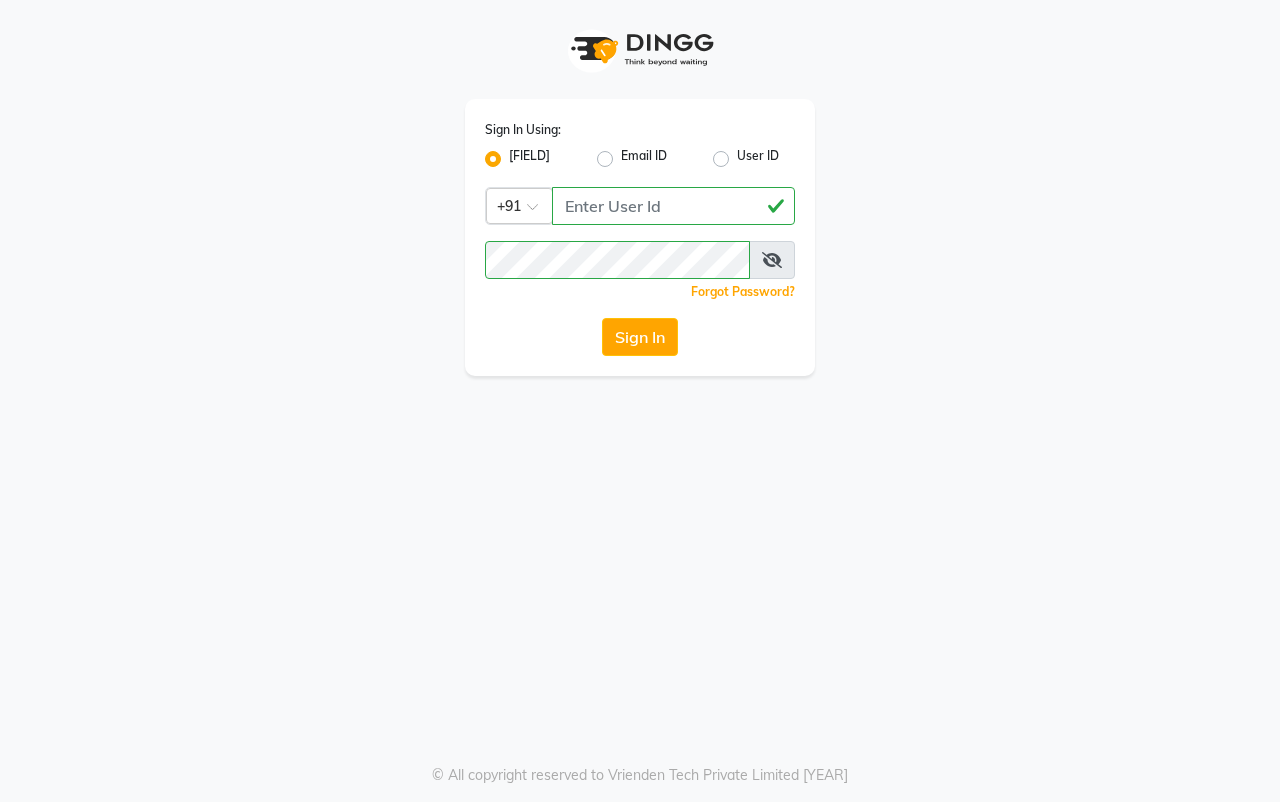click at bounding box center [772, 260] 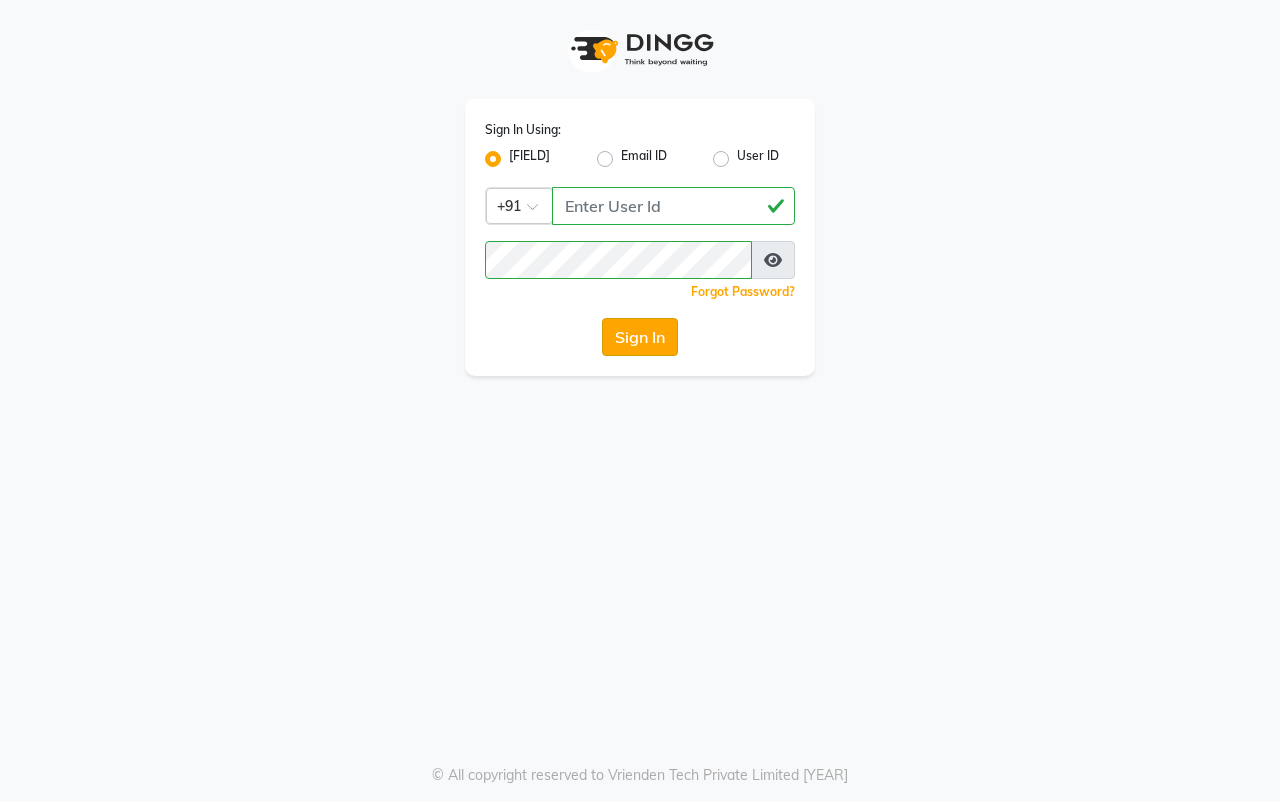 click on "Sign In" 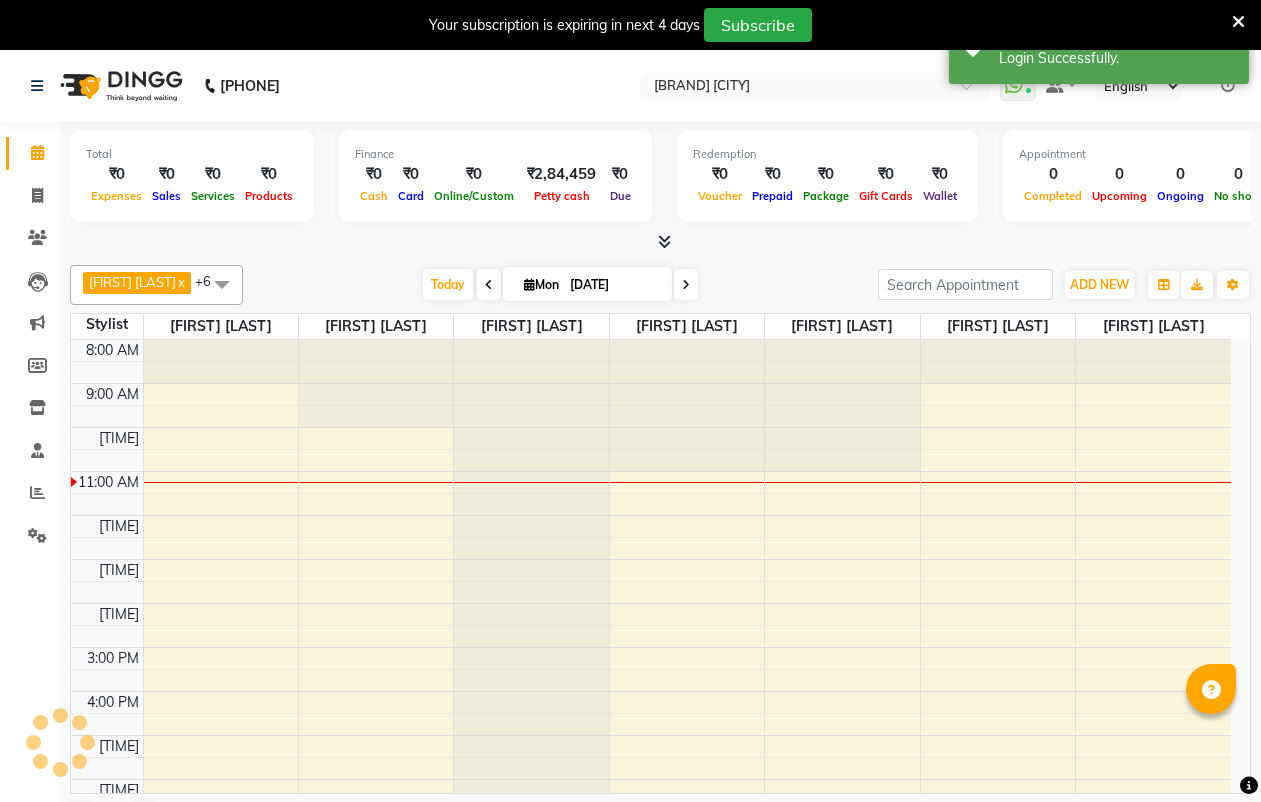scroll, scrollTop: 0, scrollLeft: 0, axis: both 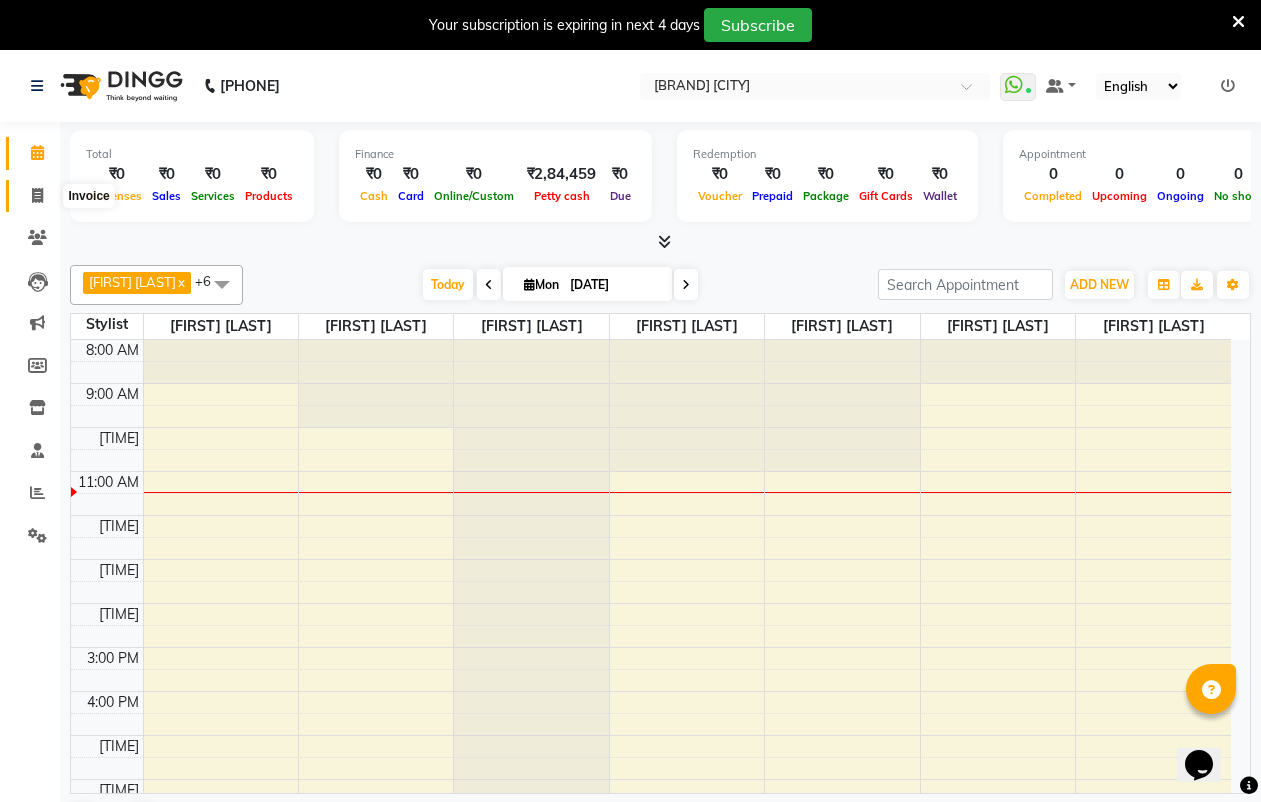 click 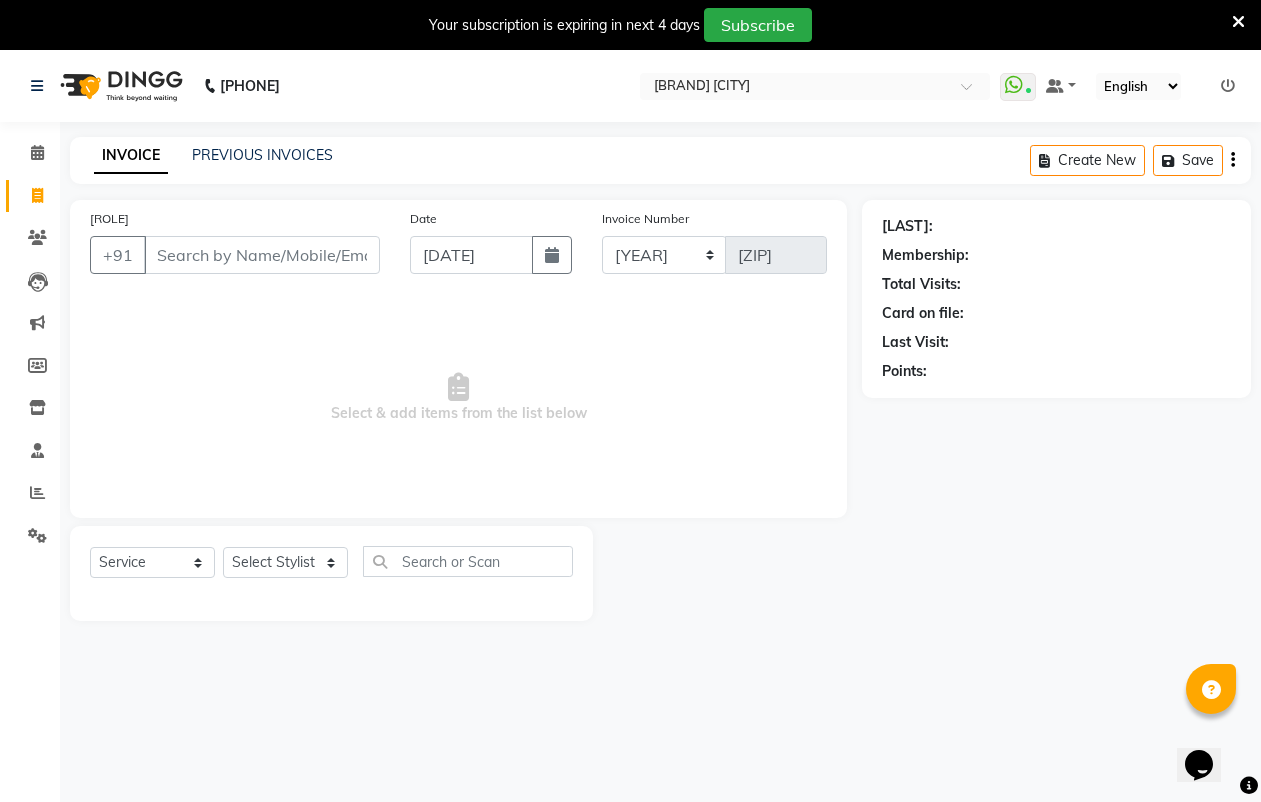 click on "[ROLE]" at bounding box center [262, 255] 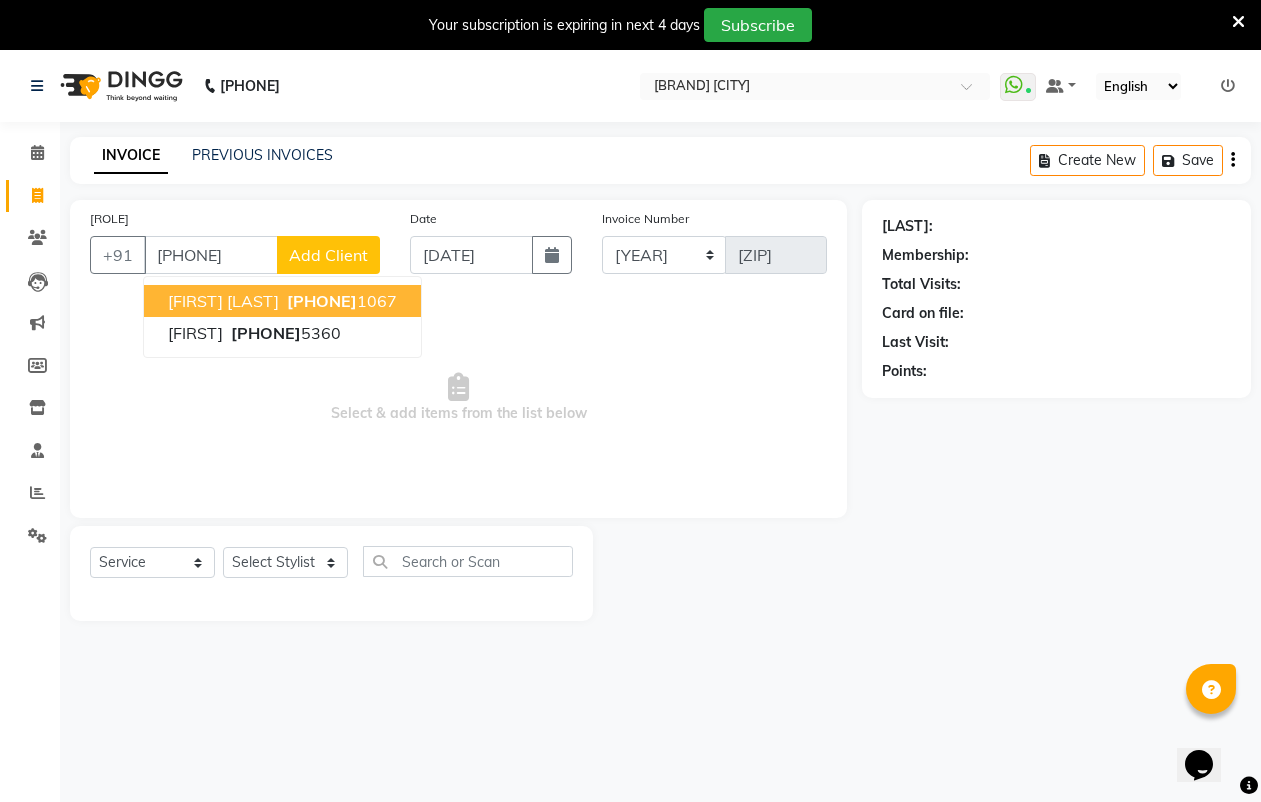 click on "[PHONE]" at bounding box center [211, 255] 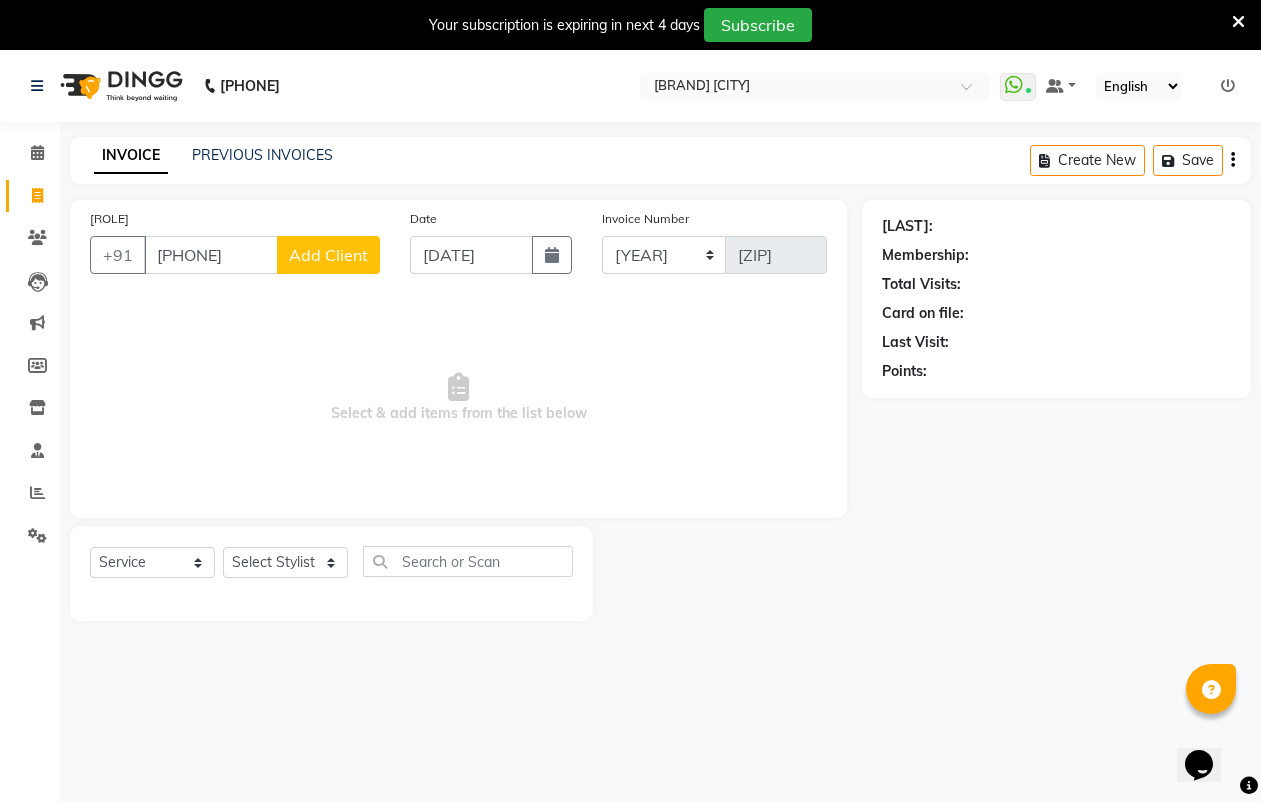 type on "[PHONE]" 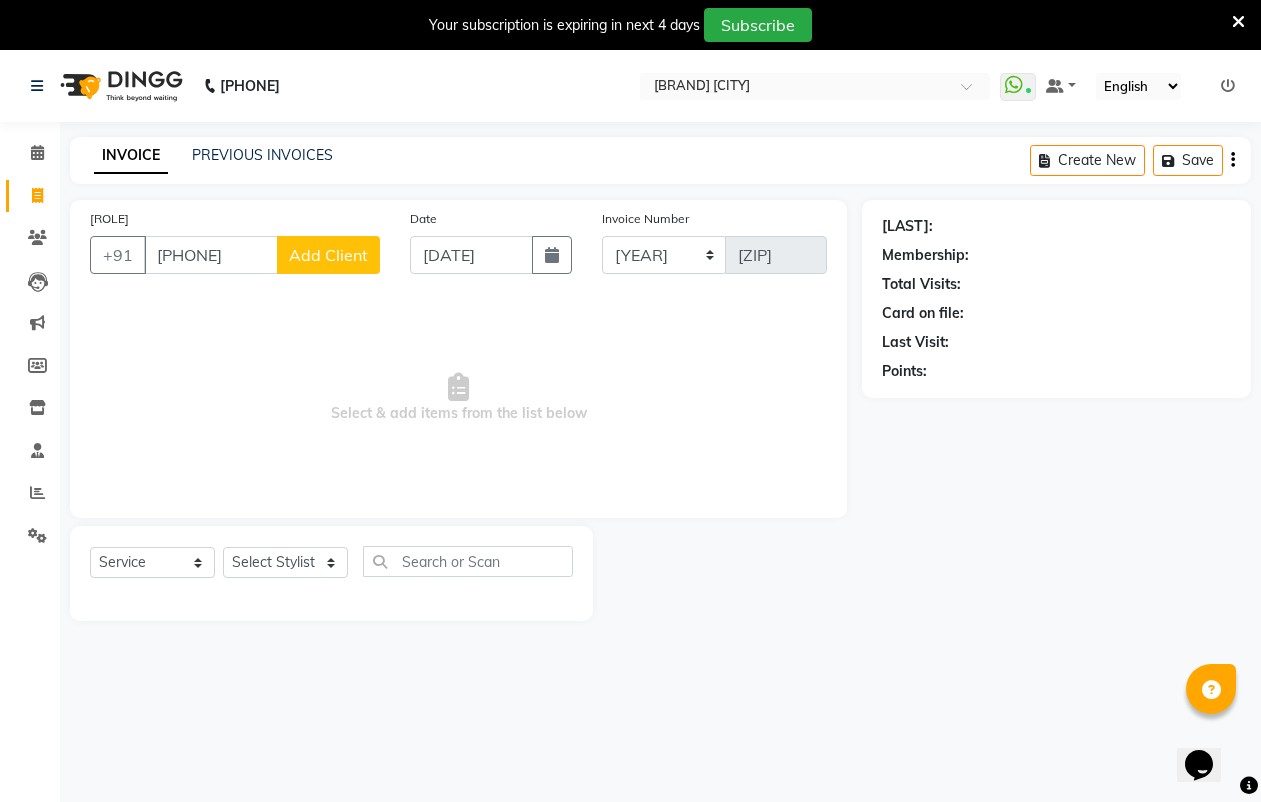 click on "Add Client" 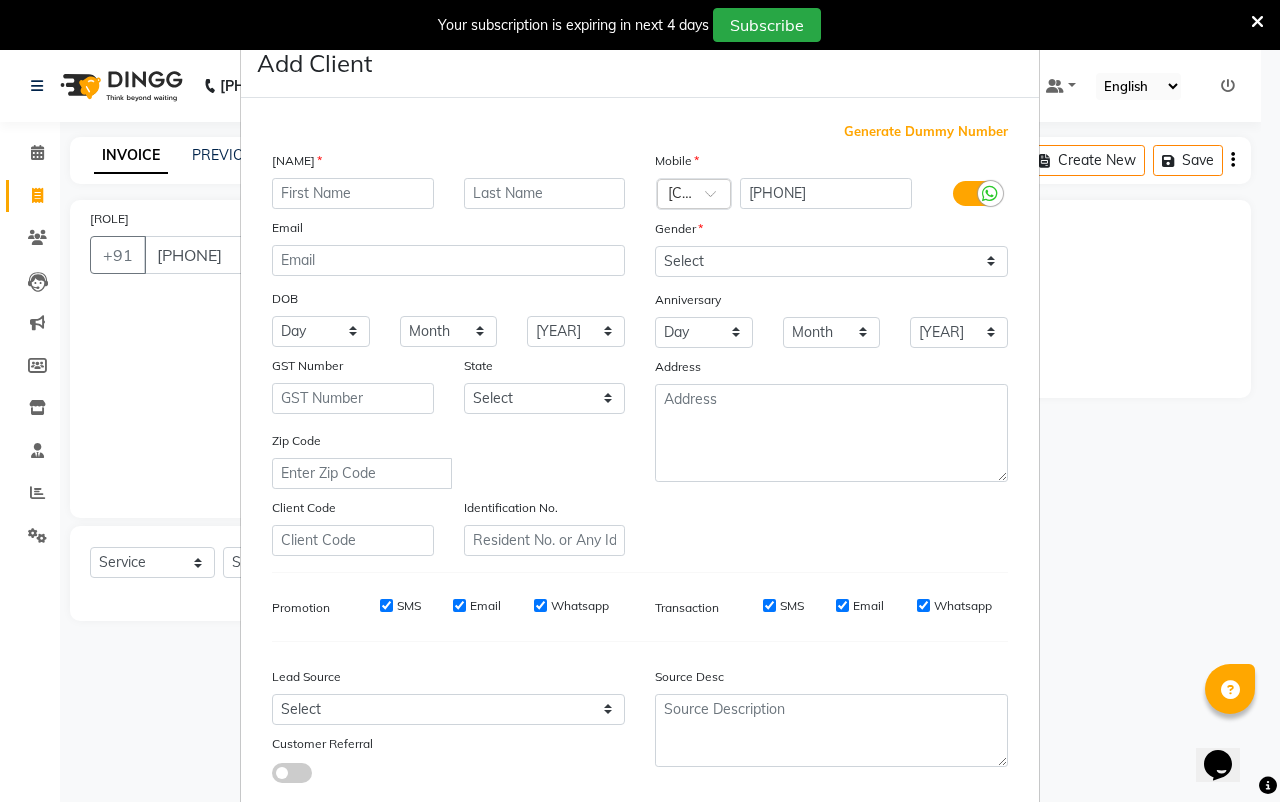 click at bounding box center [353, 193] 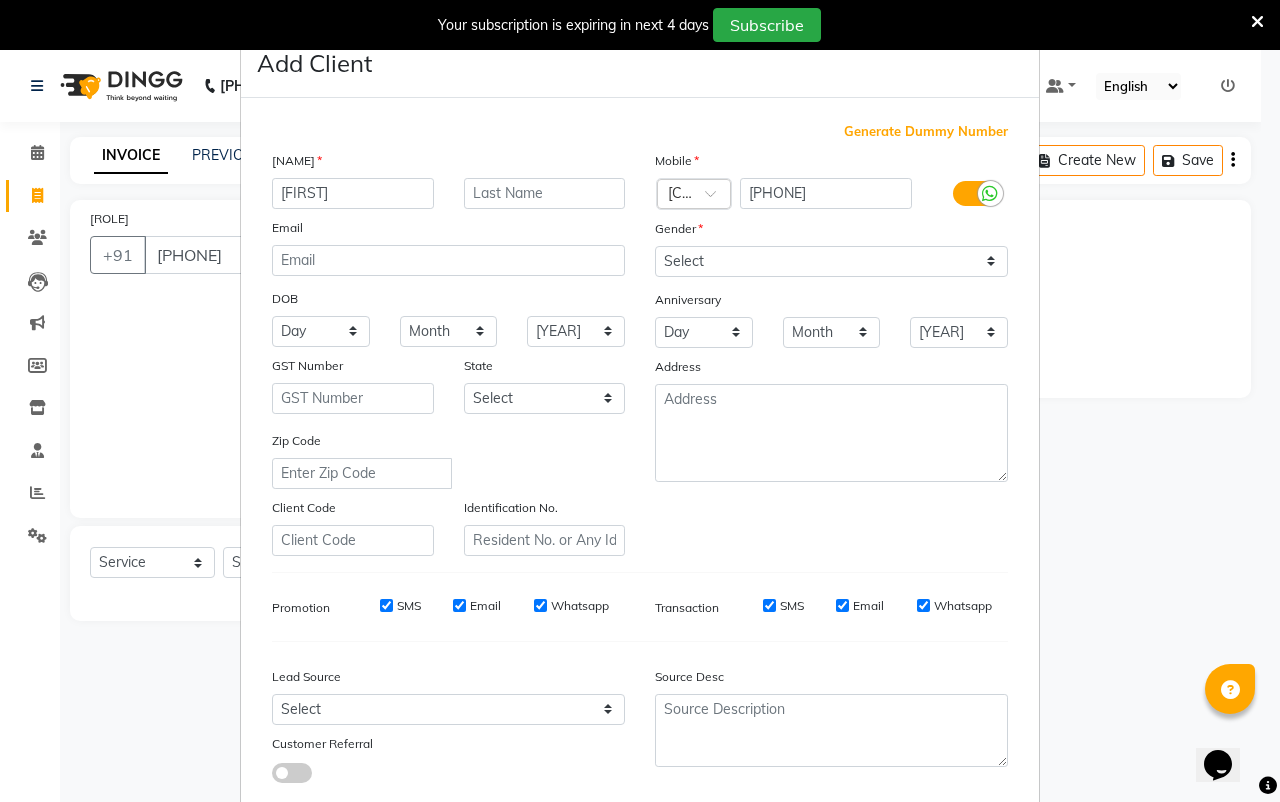 type on "[FIRST]" 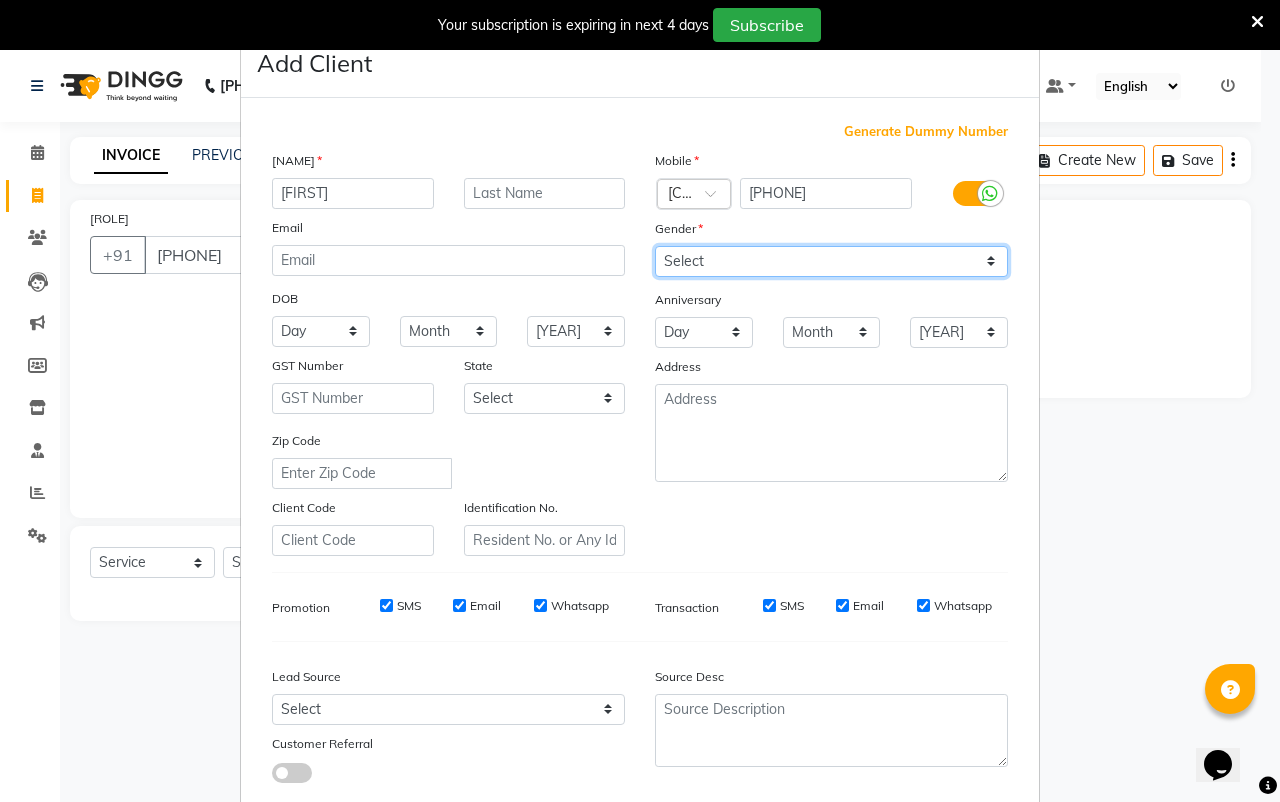 click on "Select Male Female Other Prefer Not To Say" at bounding box center [831, 261] 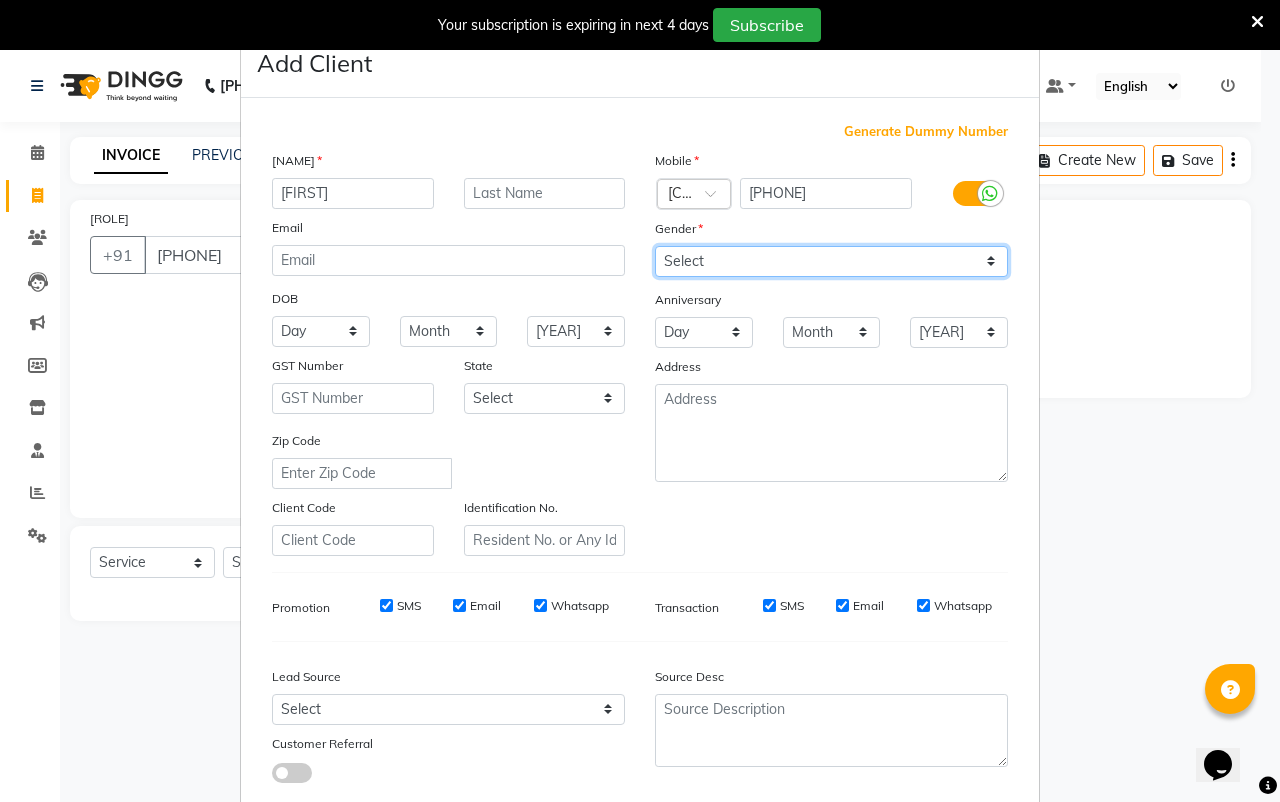 select on "male" 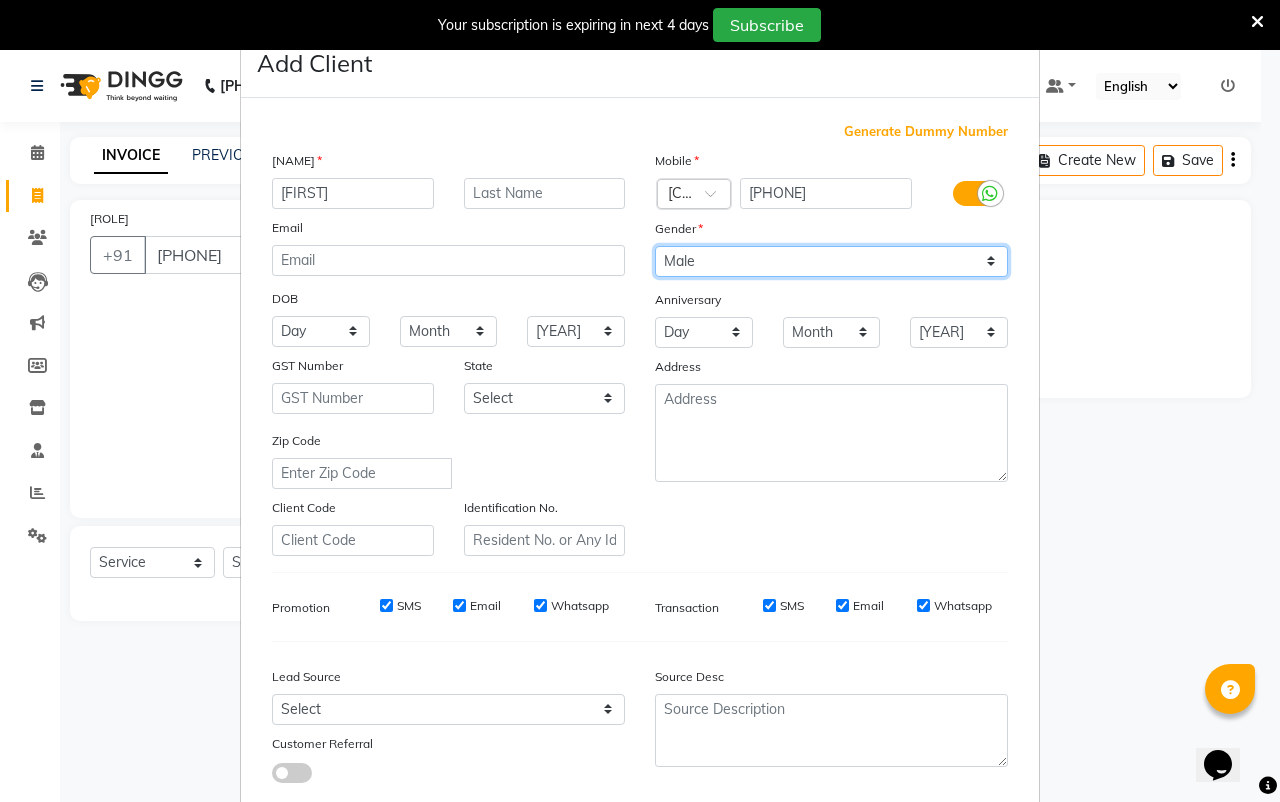 click on "Select Male Female Other Prefer Not To Say" at bounding box center (831, 261) 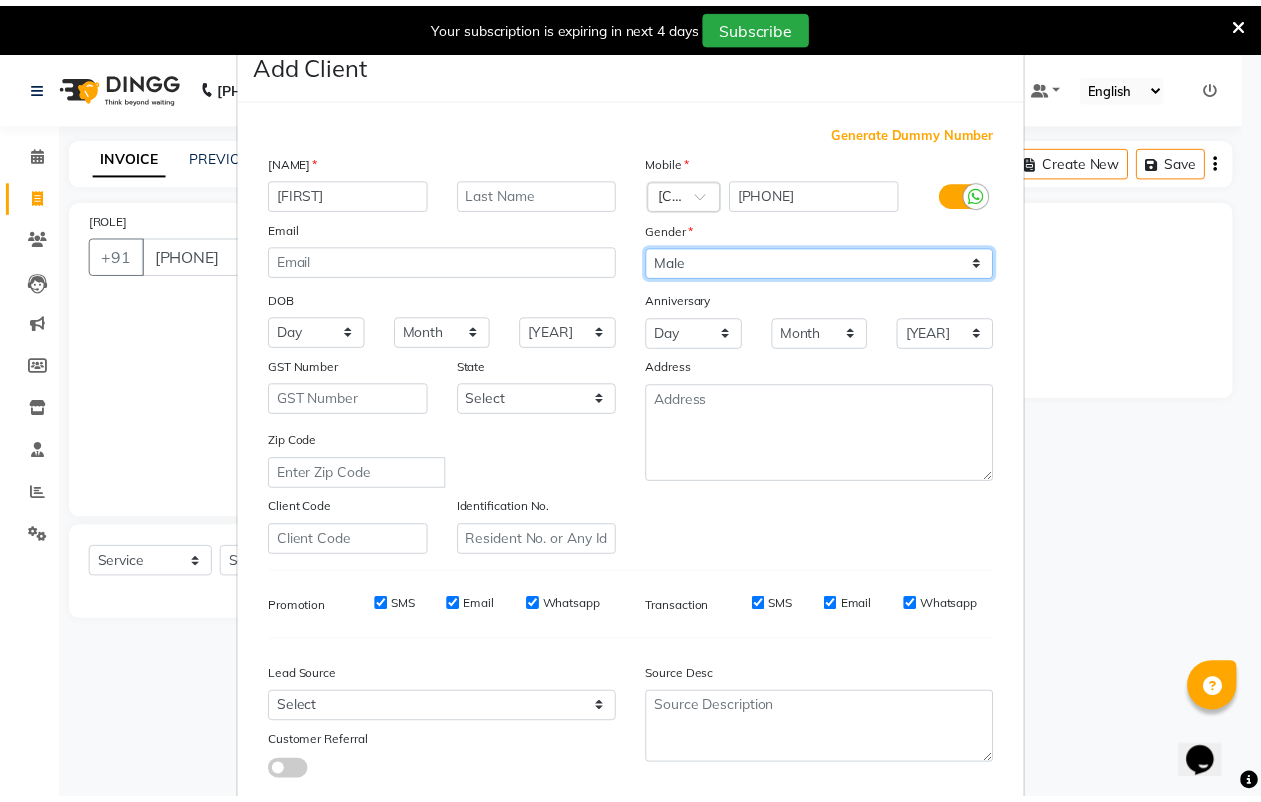 scroll, scrollTop: 121, scrollLeft: 0, axis: vertical 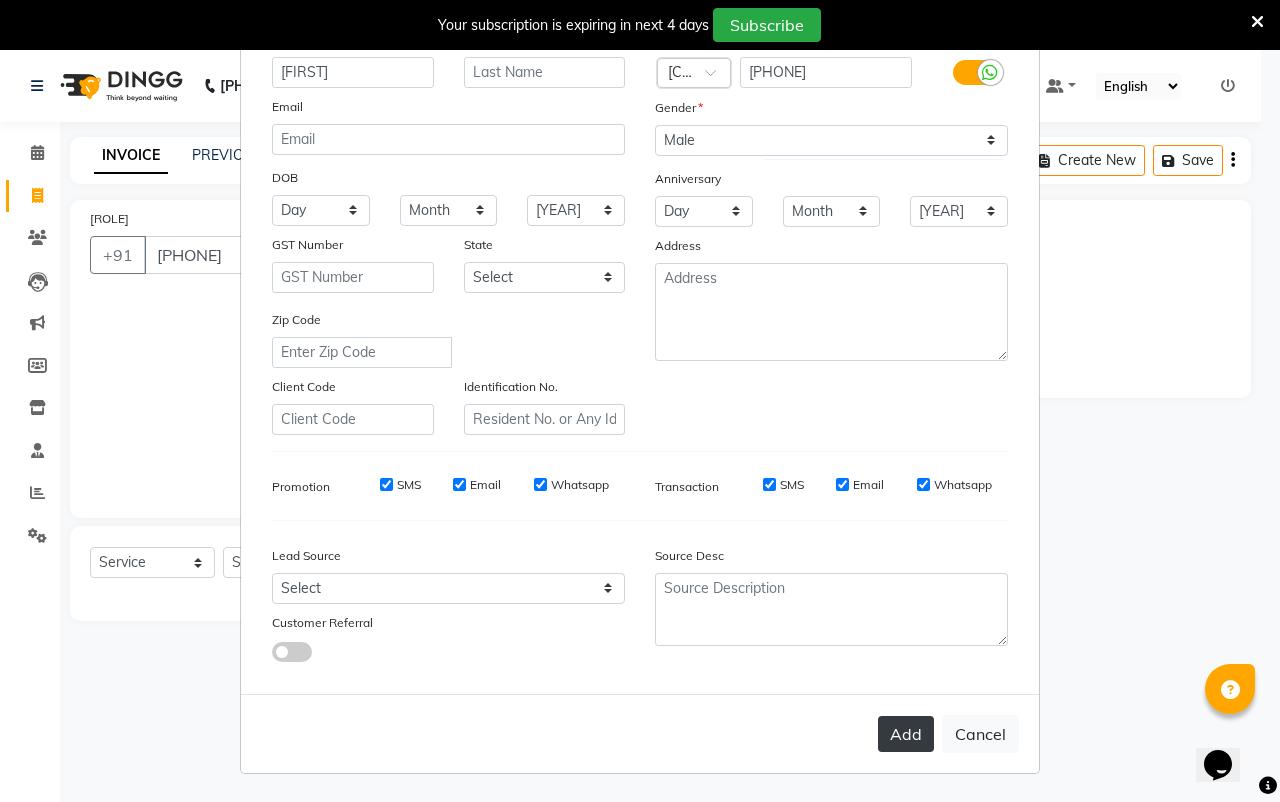 click on "Add" at bounding box center [906, 734] 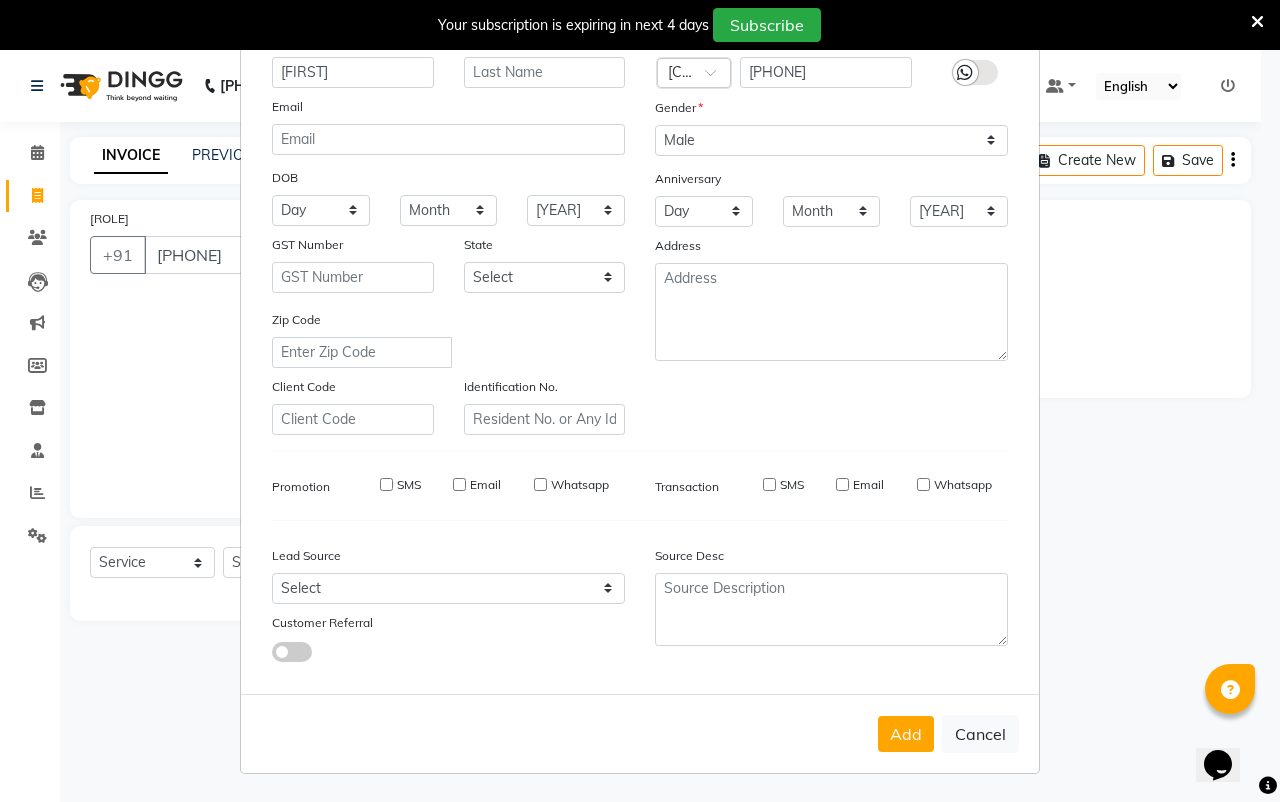 type 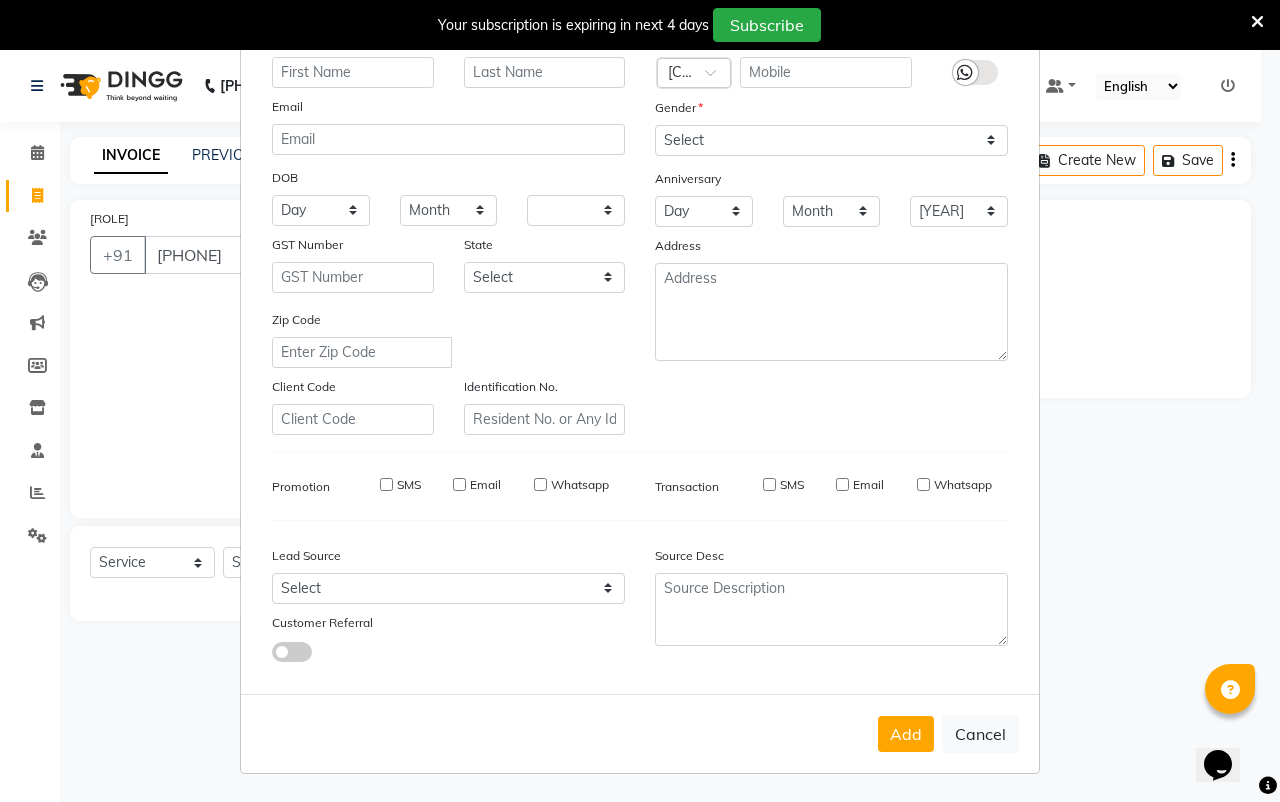select 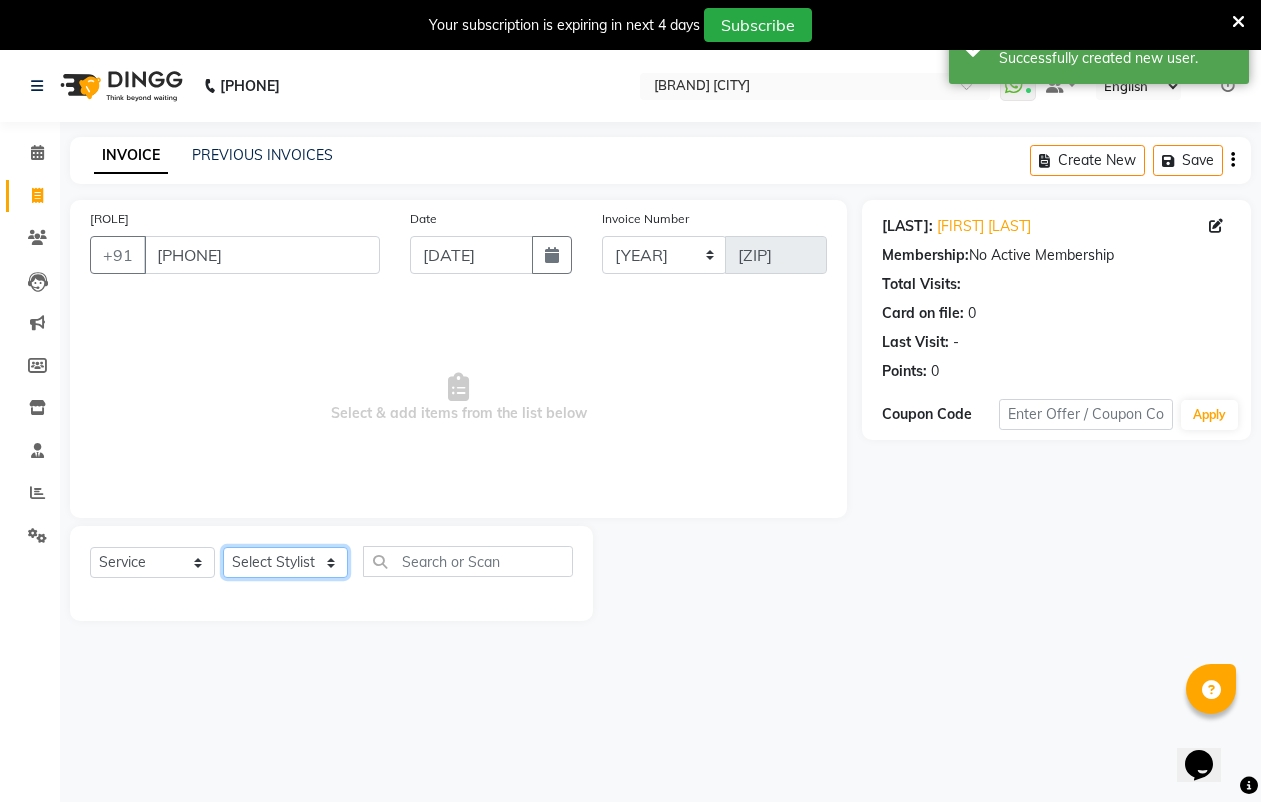 click on "Select Stylist [FIRST] [LAST] [FIRST] [LAST] [FIRST] [LAST] [FIRST] [LAST] [FIRST] [LAST] [FIRST] [LAST] [FIRST] [LAST] [FIRST] [LAST]" 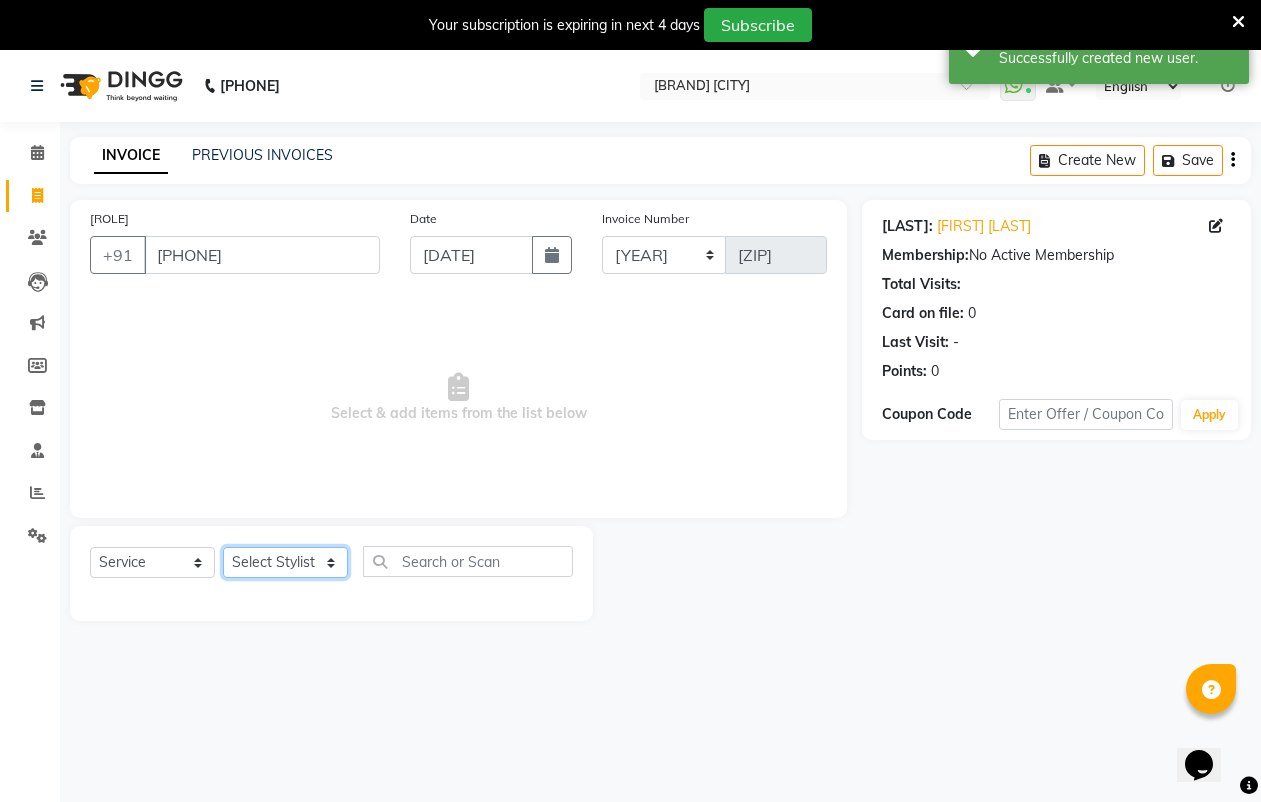 select on "44005" 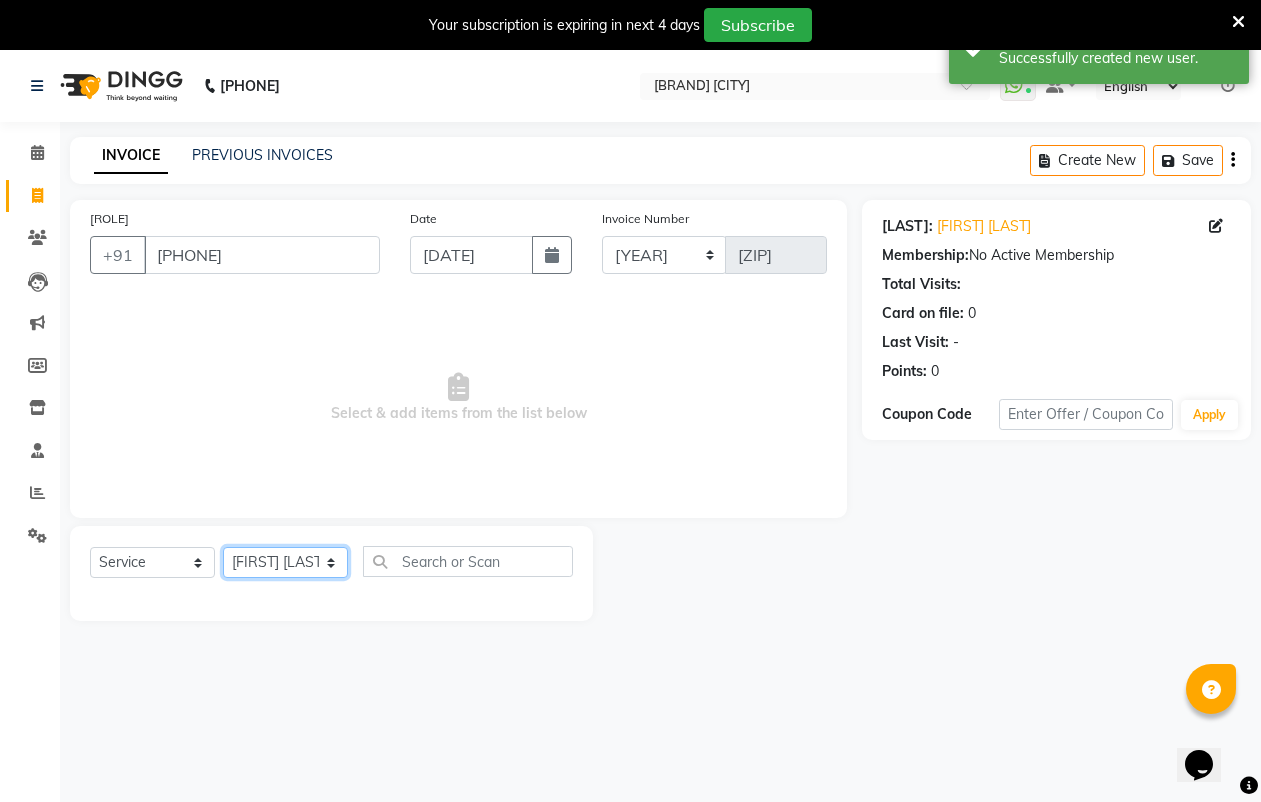 click on "Select Stylist [FIRST] [LAST] [FIRST] [LAST] [FIRST] [LAST] [FIRST] [LAST] [FIRST] [LAST] [FIRST] [LAST] [FIRST] [LAST] [FIRST] [LAST]" 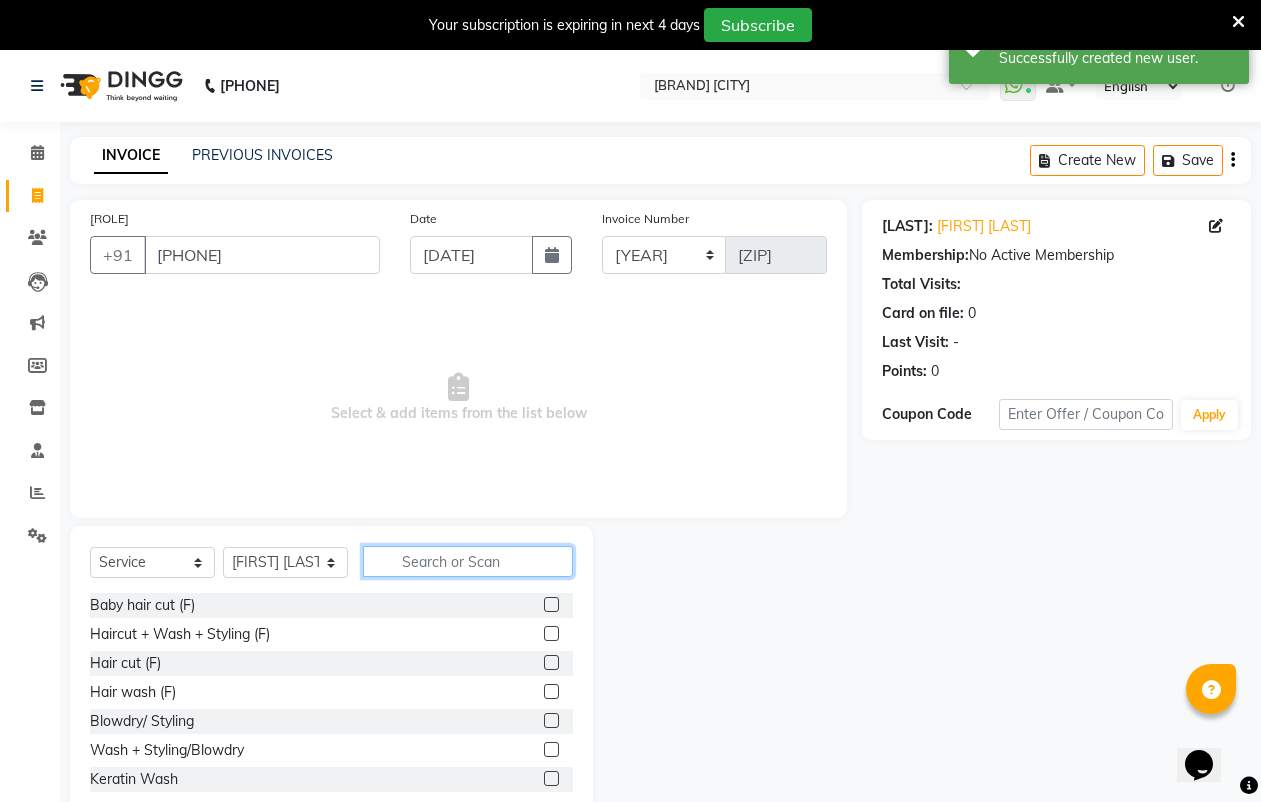click 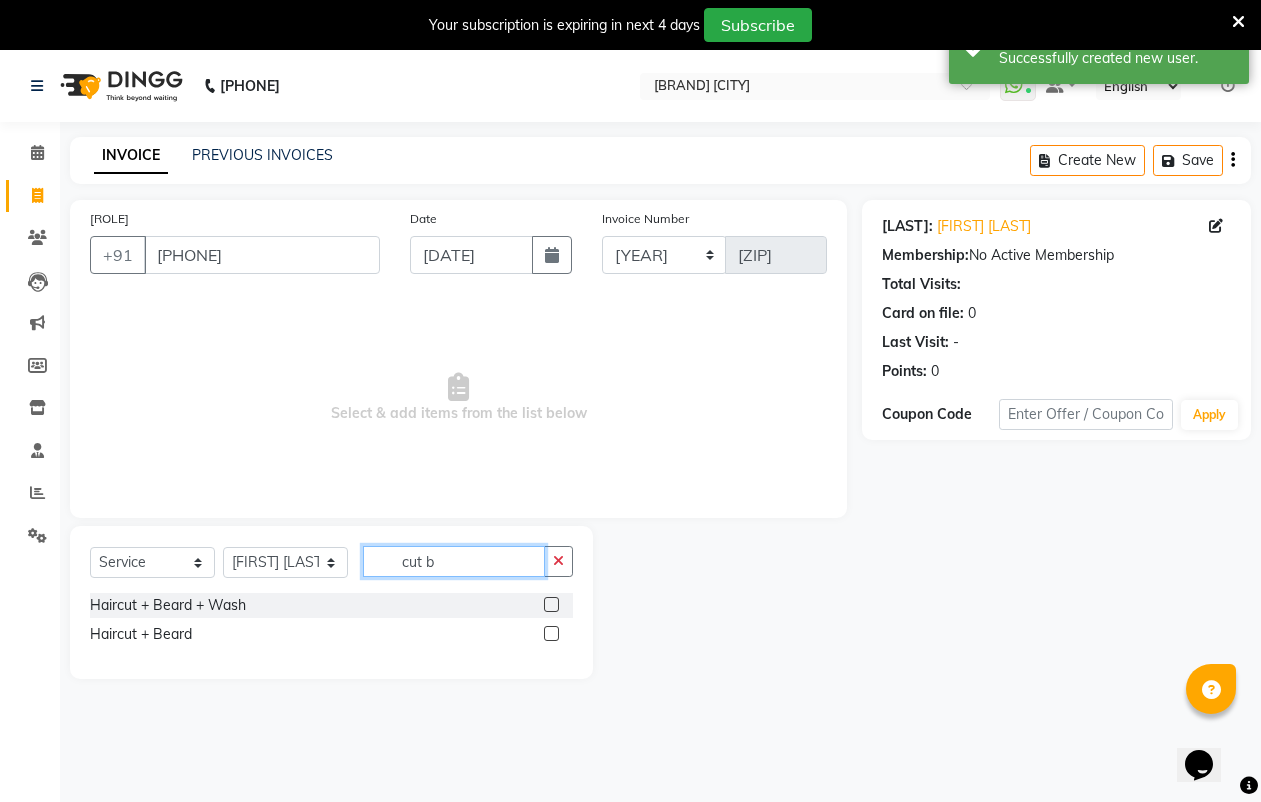 type on "cut b" 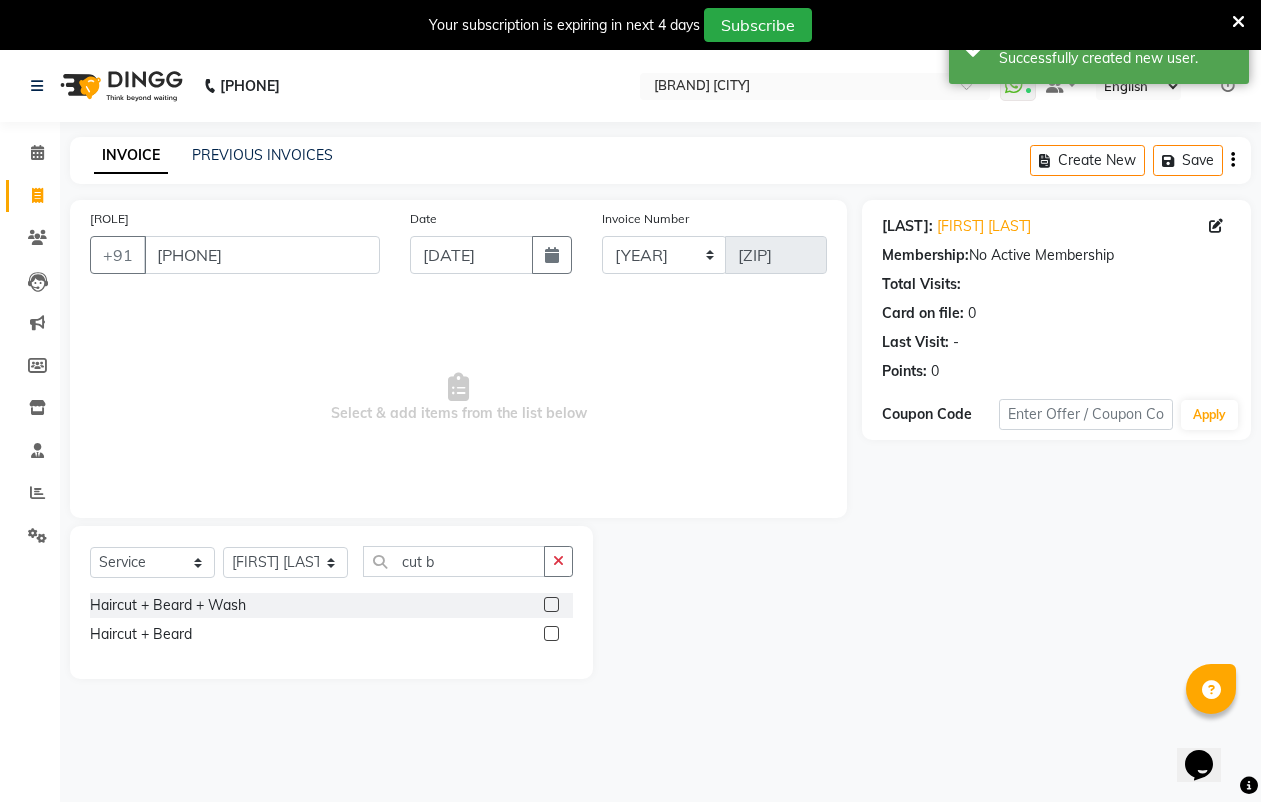 click 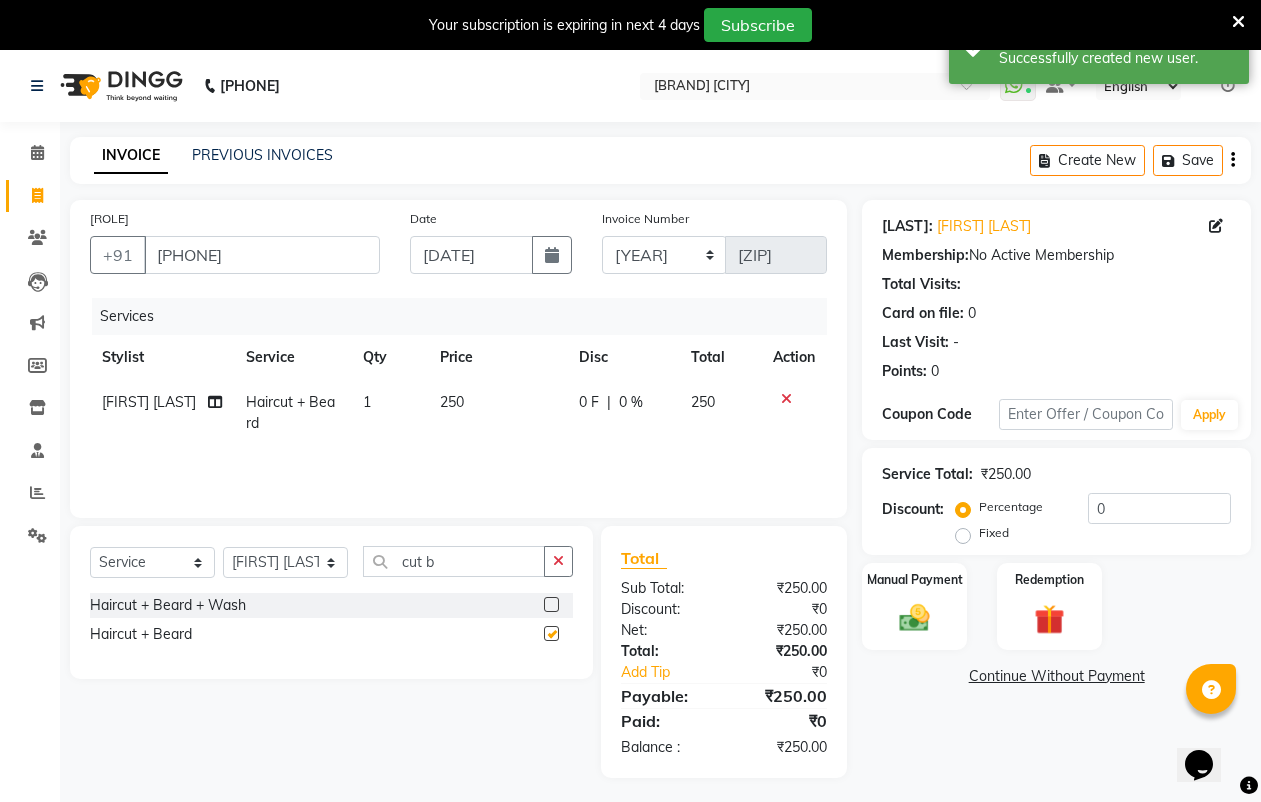 checkbox on "false" 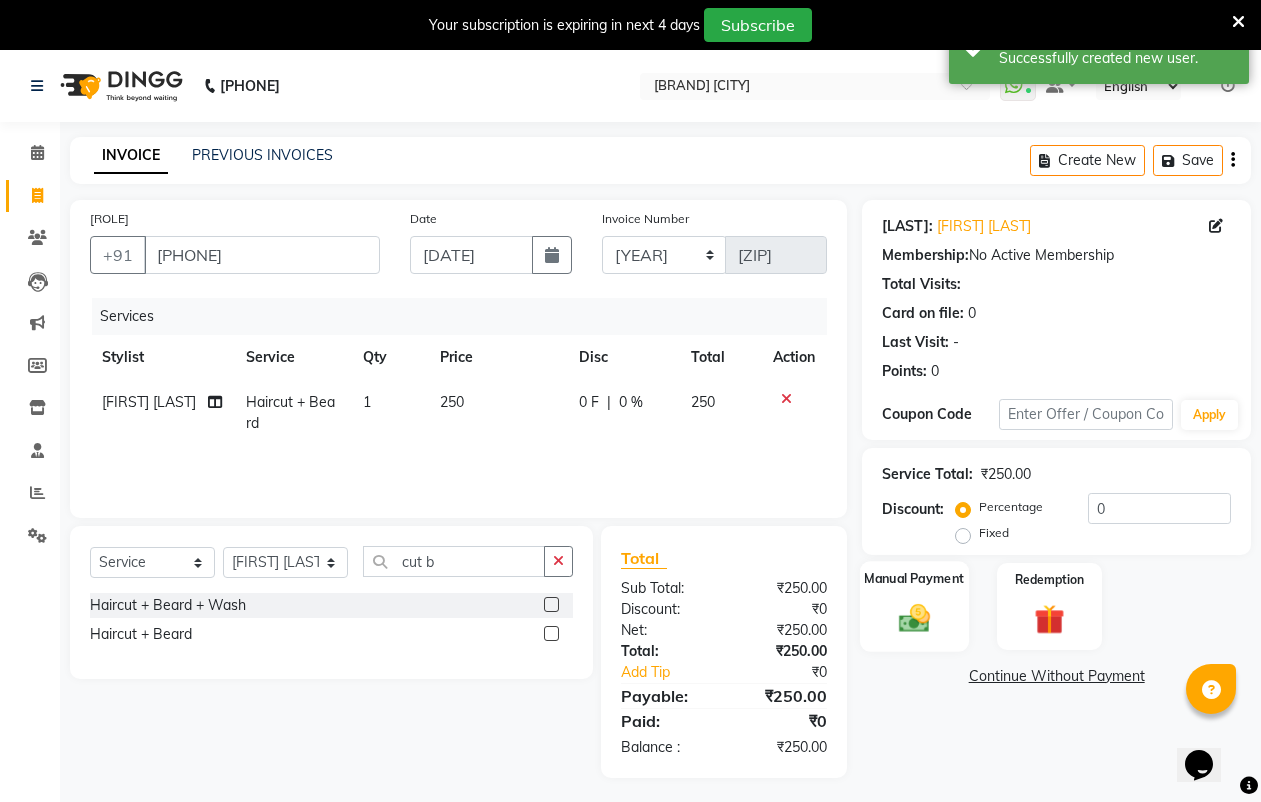 click 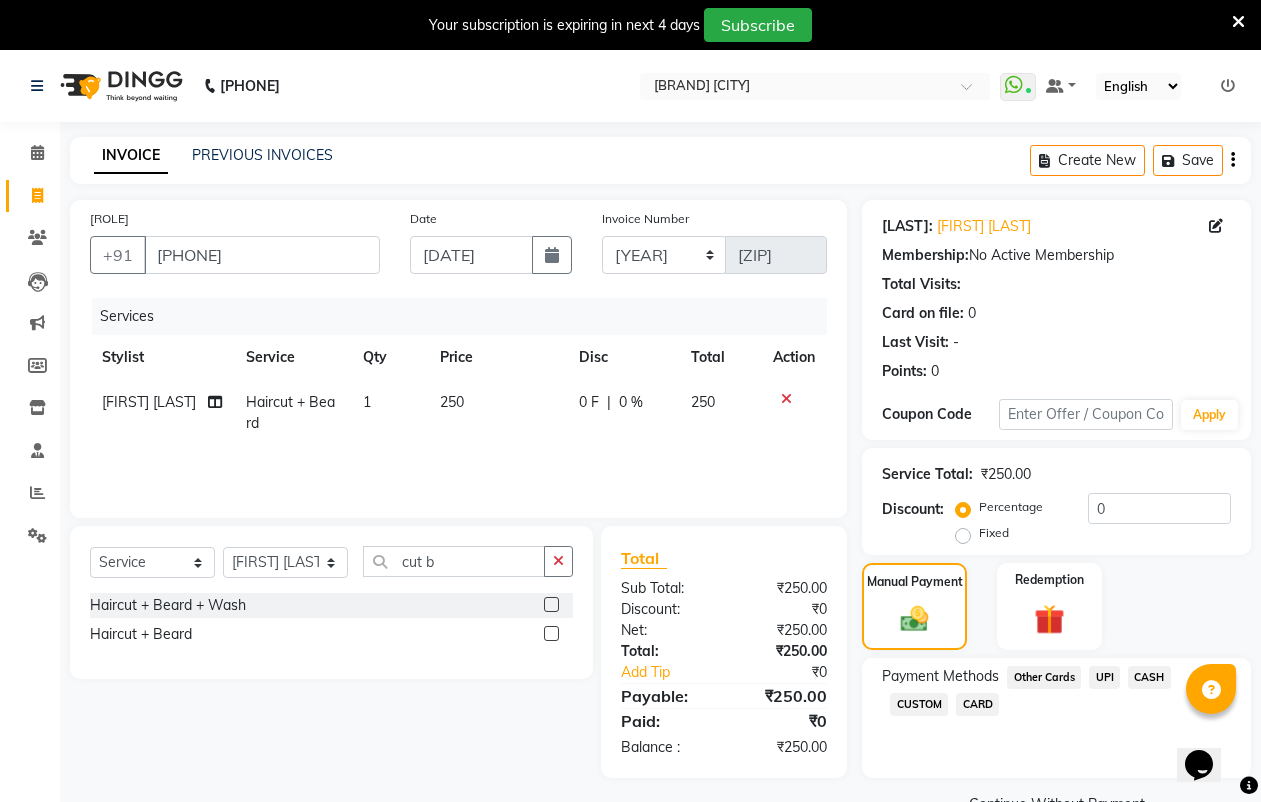 click on "UPI" 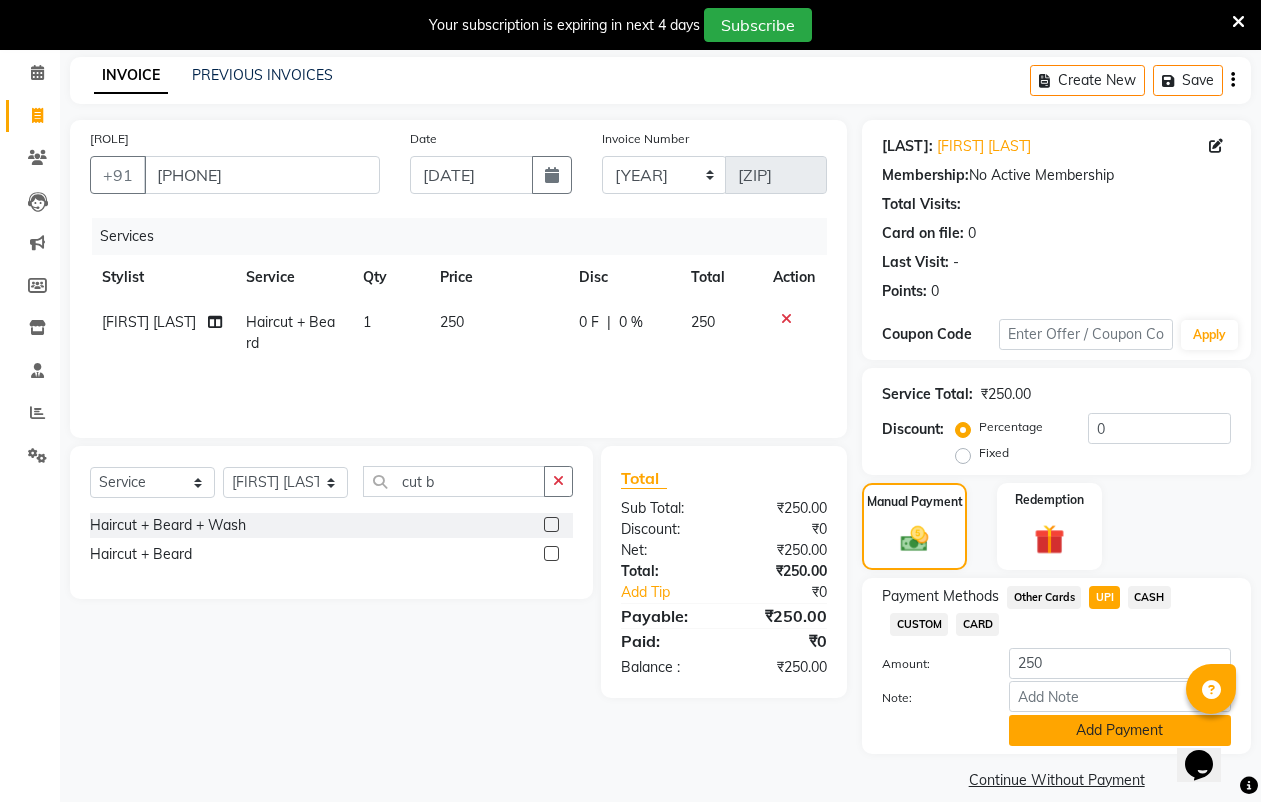 scroll, scrollTop: 103, scrollLeft: 0, axis: vertical 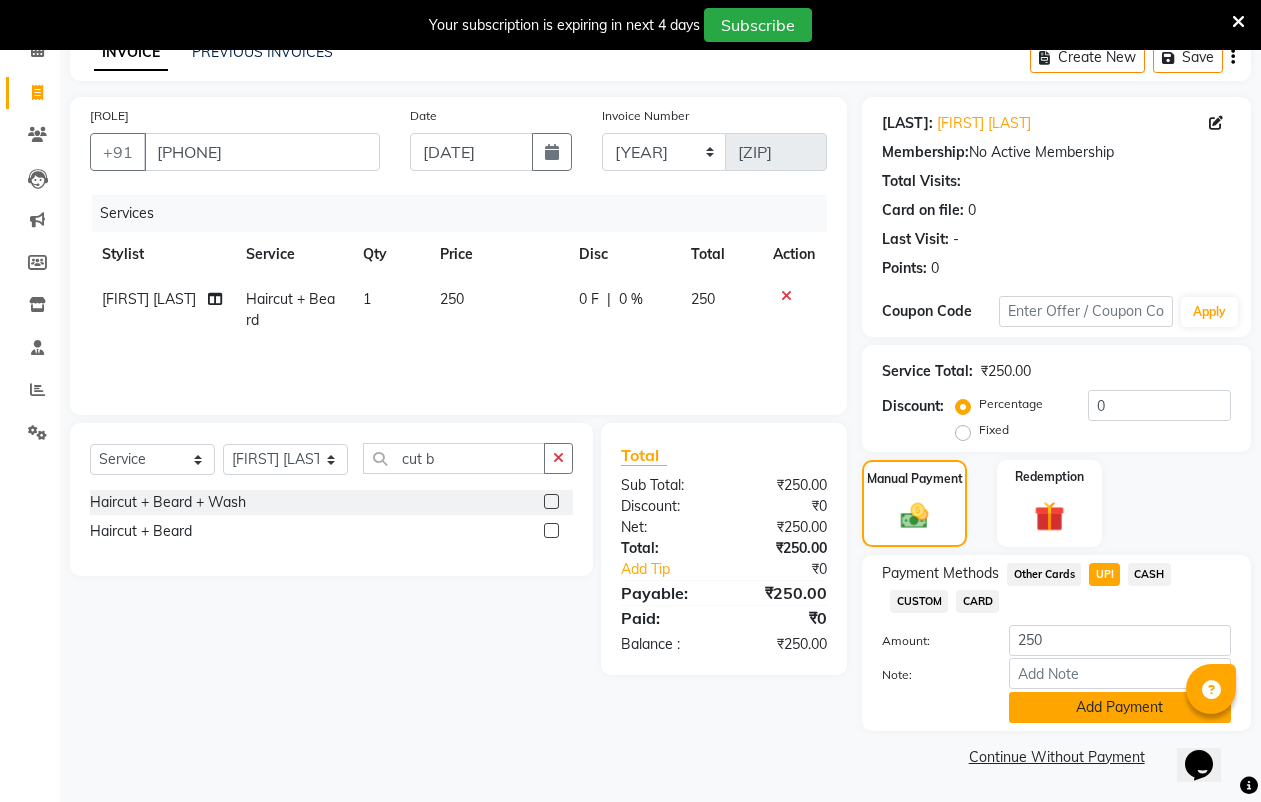click on "Add Payment" 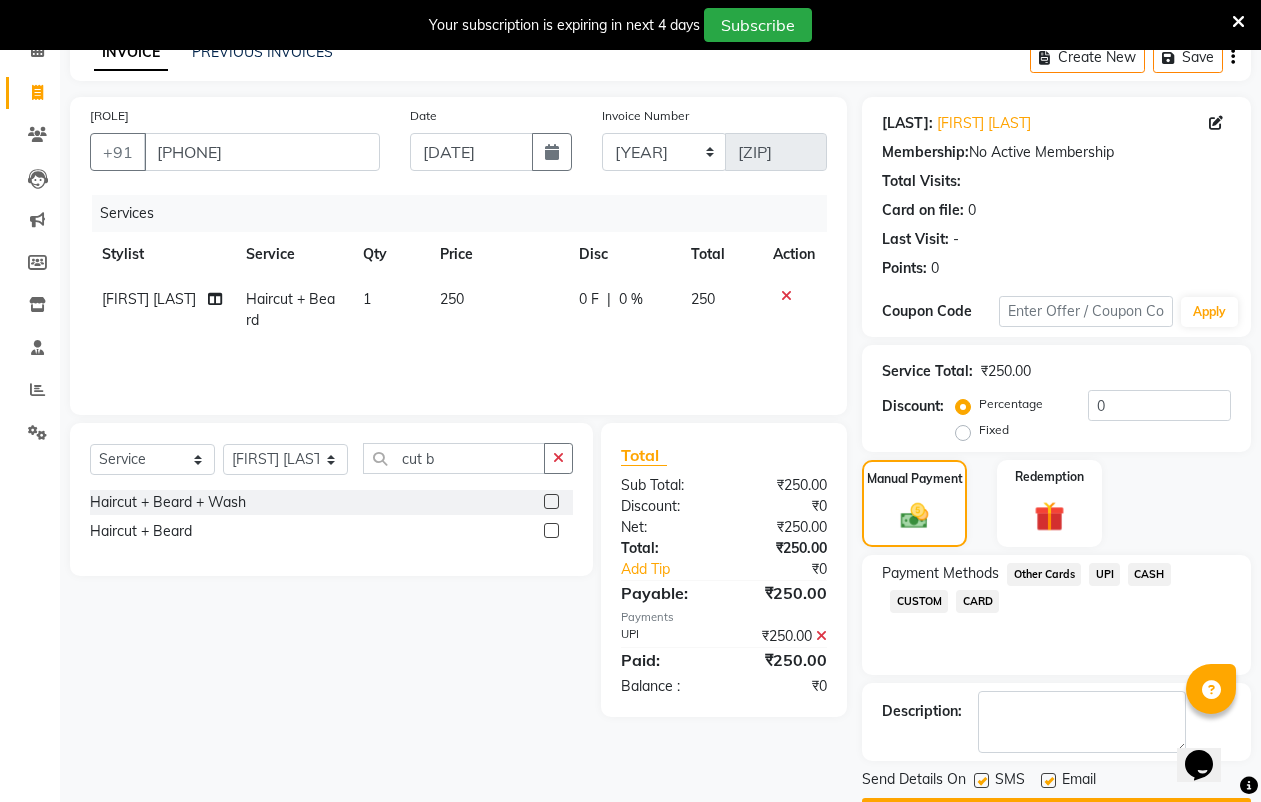 scroll, scrollTop: 160, scrollLeft: 0, axis: vertical 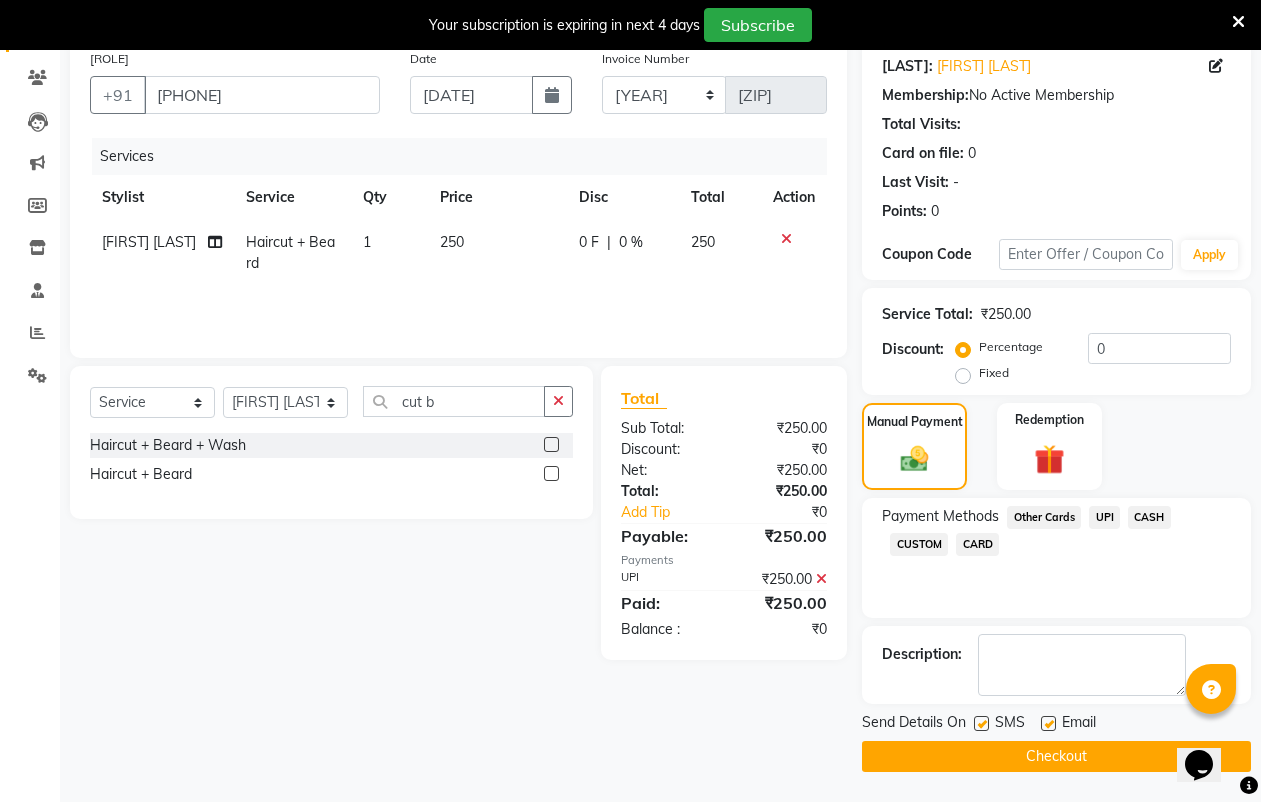 click on "Checkout" 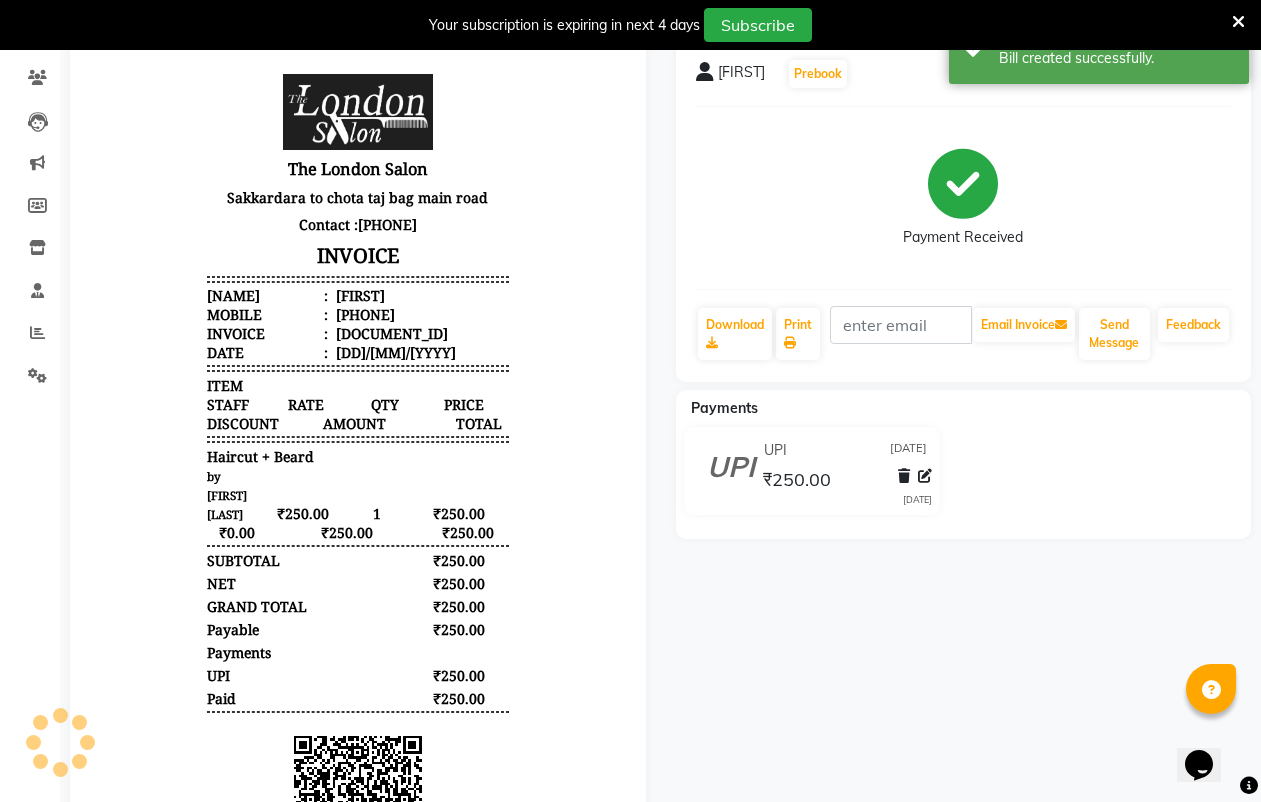 scroll, scrollTop: 0, scrollLeft: 0, axis: both 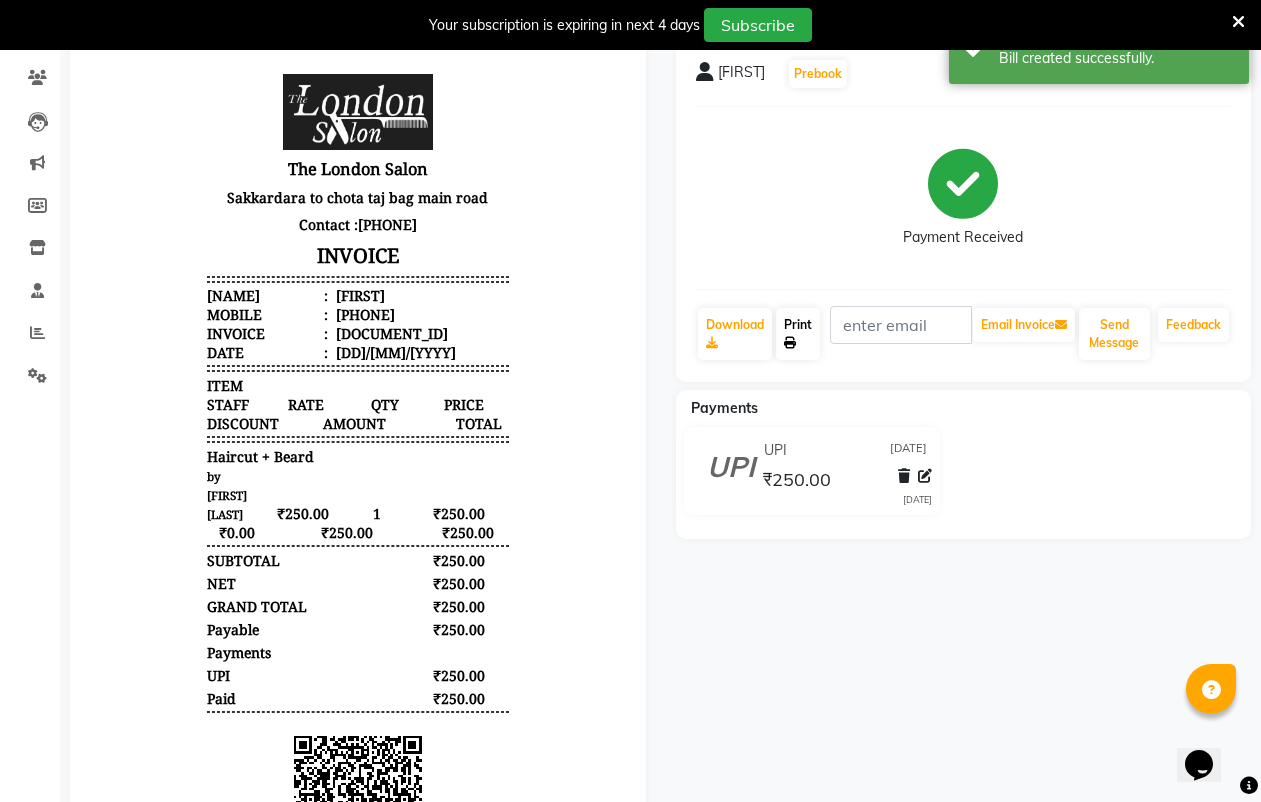 click on "Print" 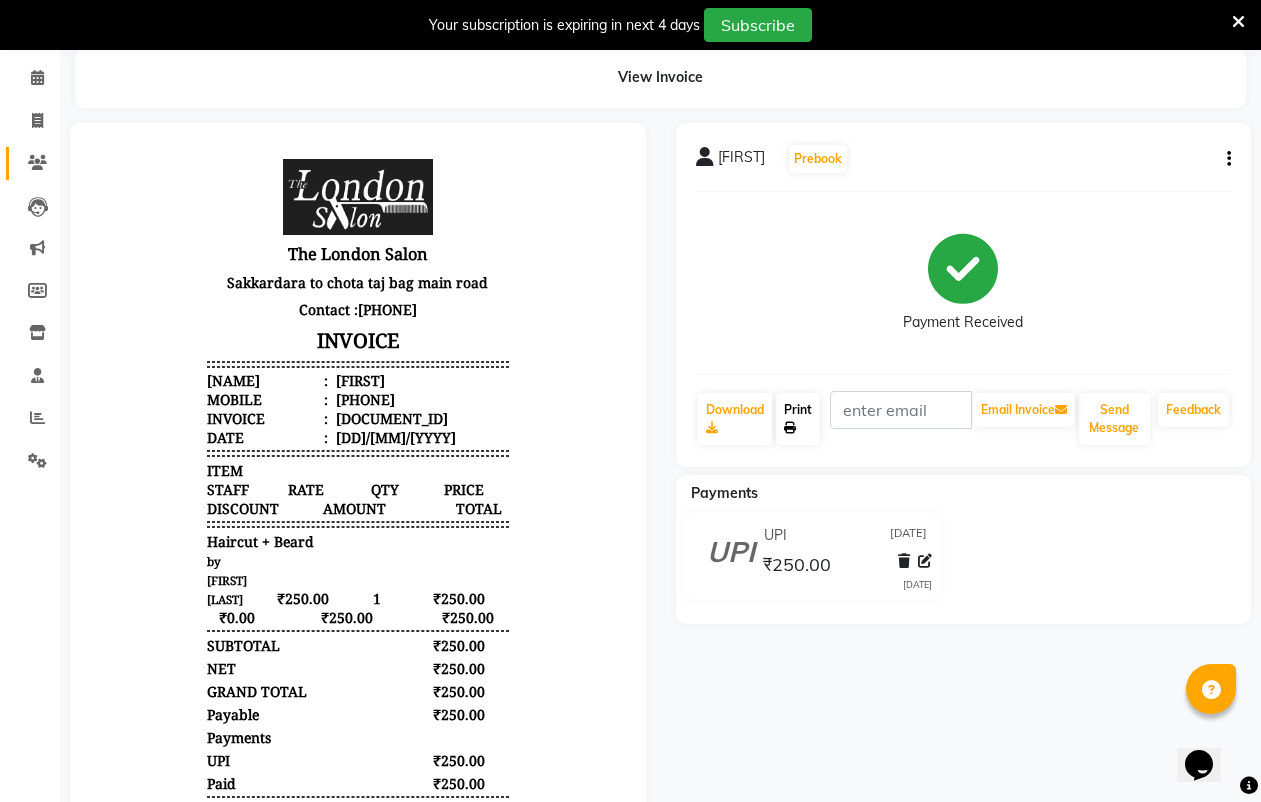 scroll, scrollTop: 0, scrollLeft: 0, axis: both 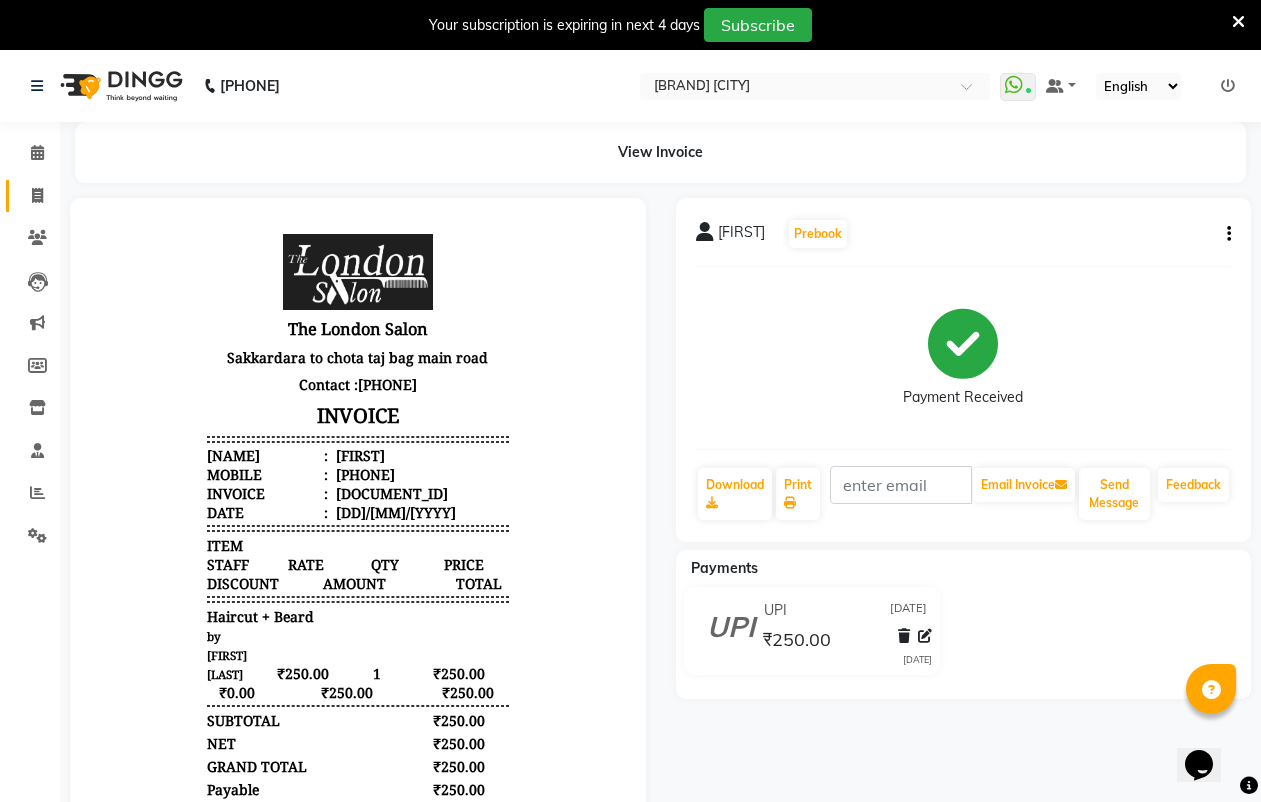 click on "Invoice" 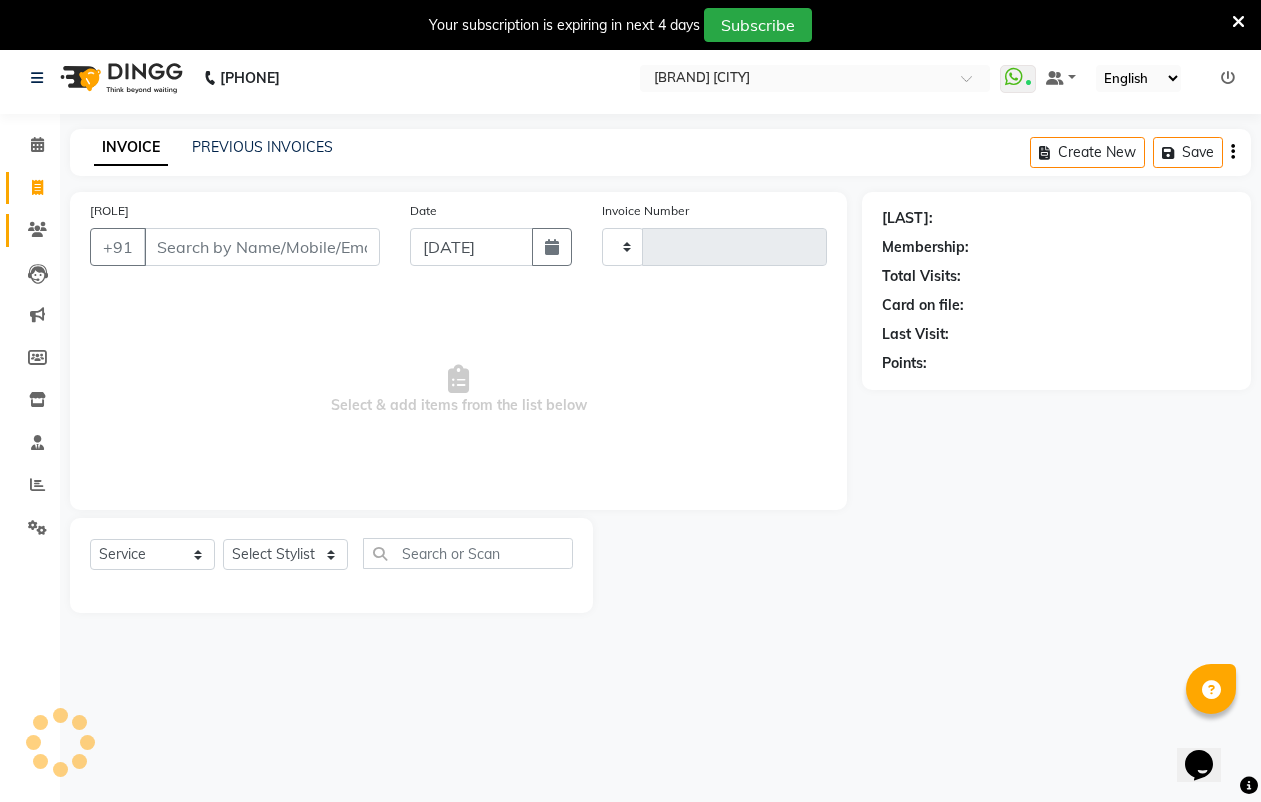 type on "0826" 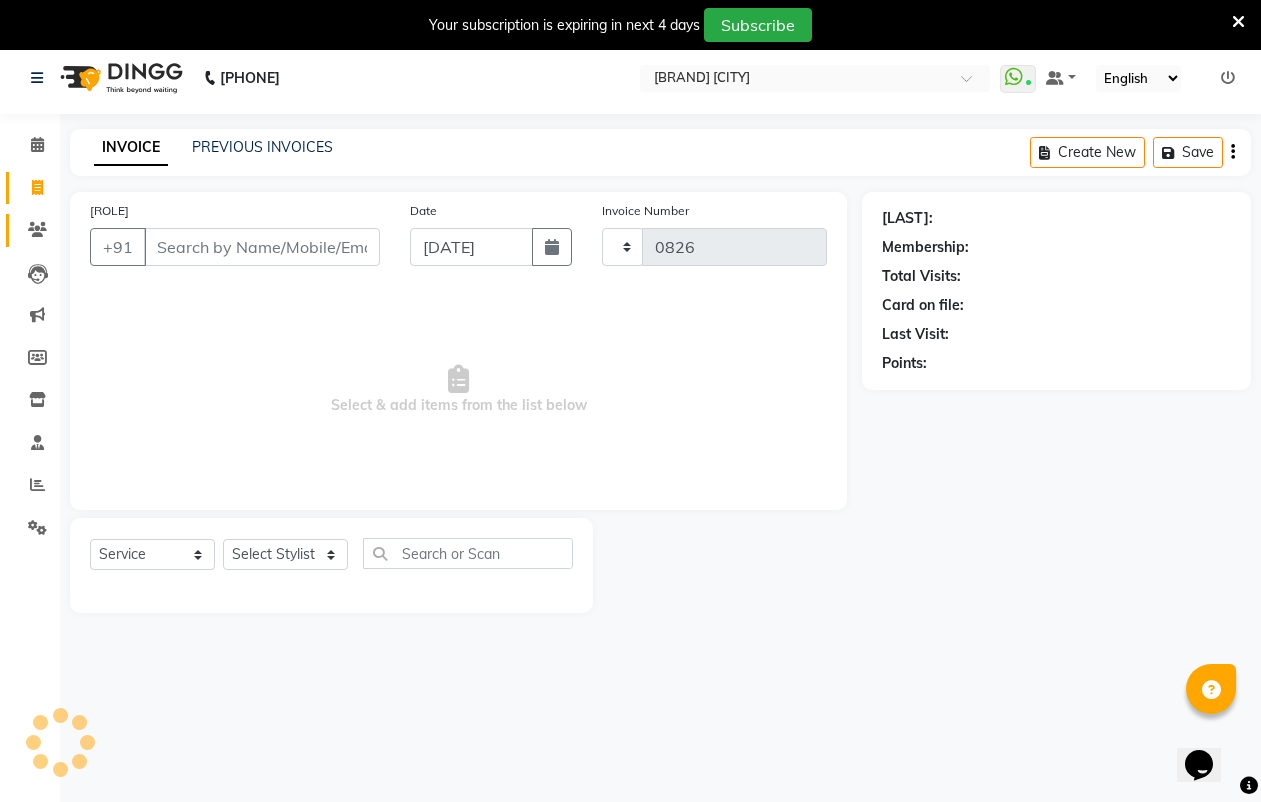 select on "[NUMBER]" 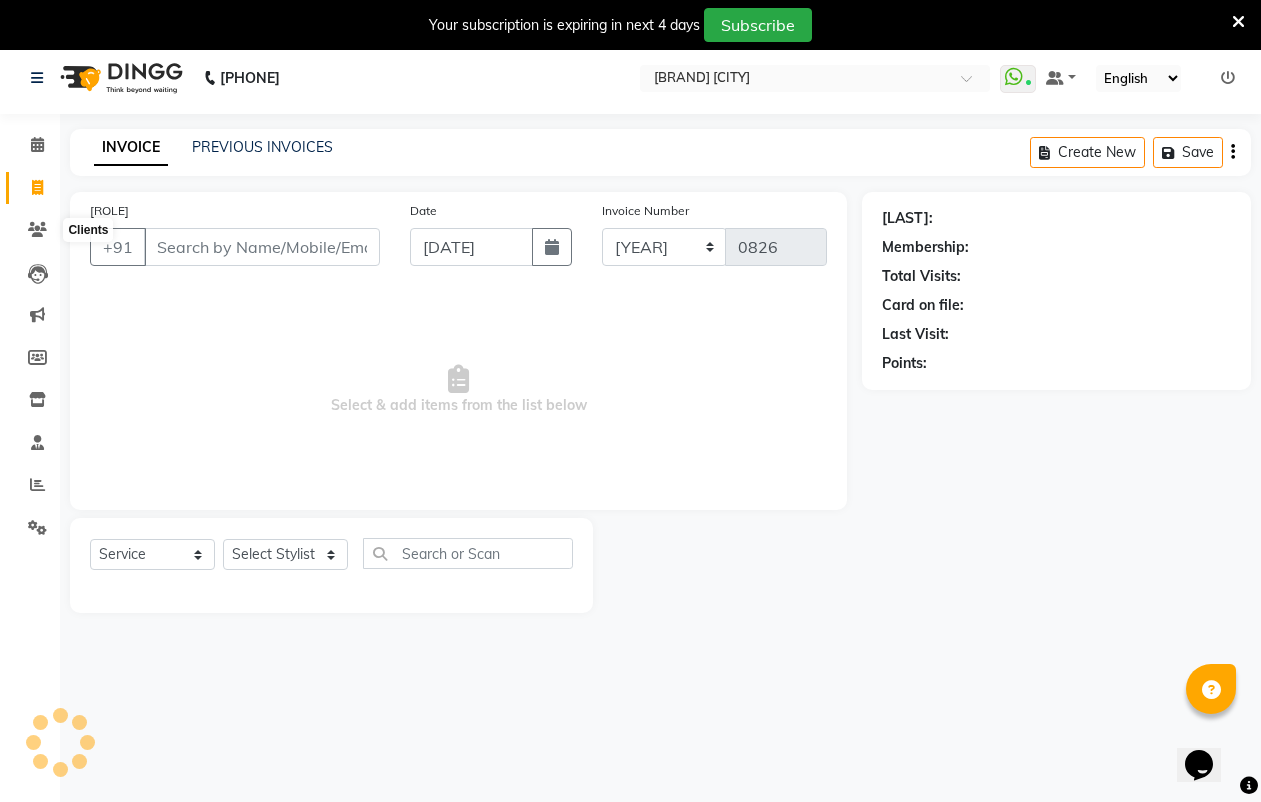 scroll, scrollTop: 50, scrollLeft: 0, axis: vertical 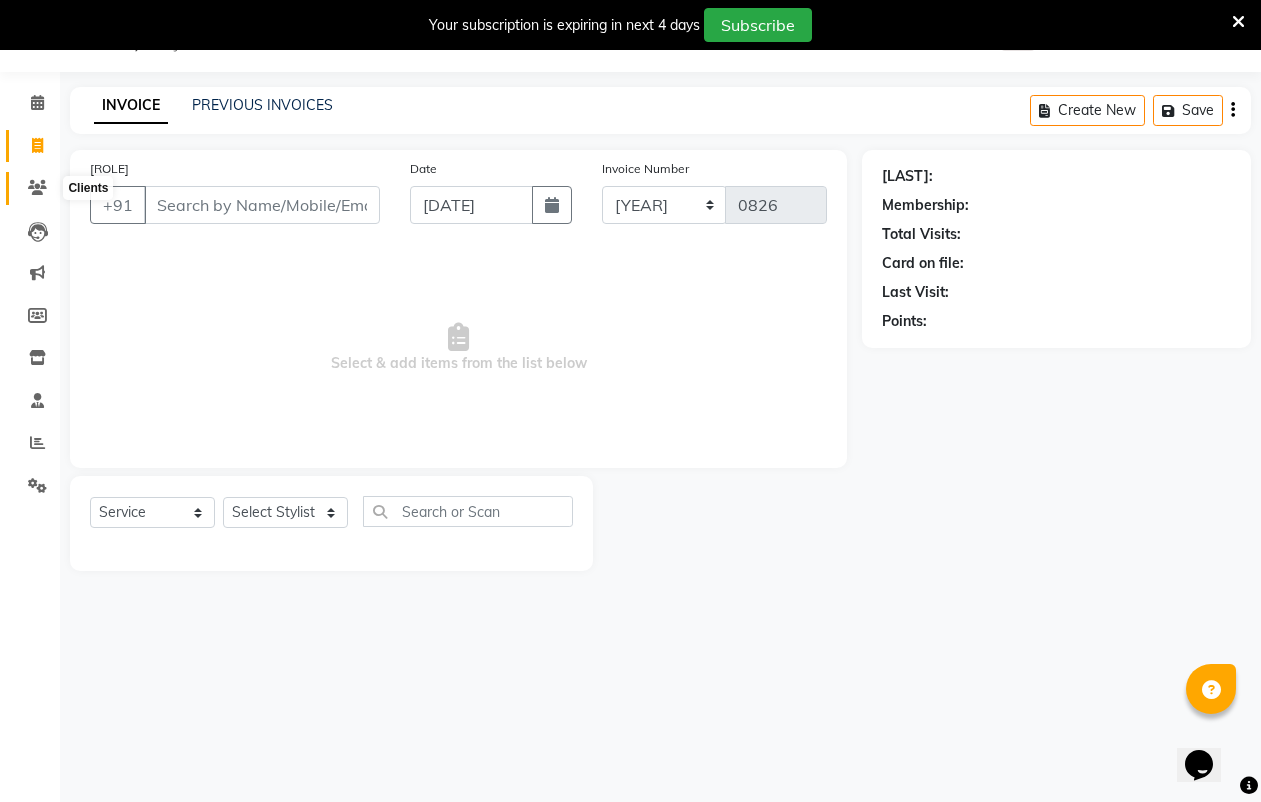 click 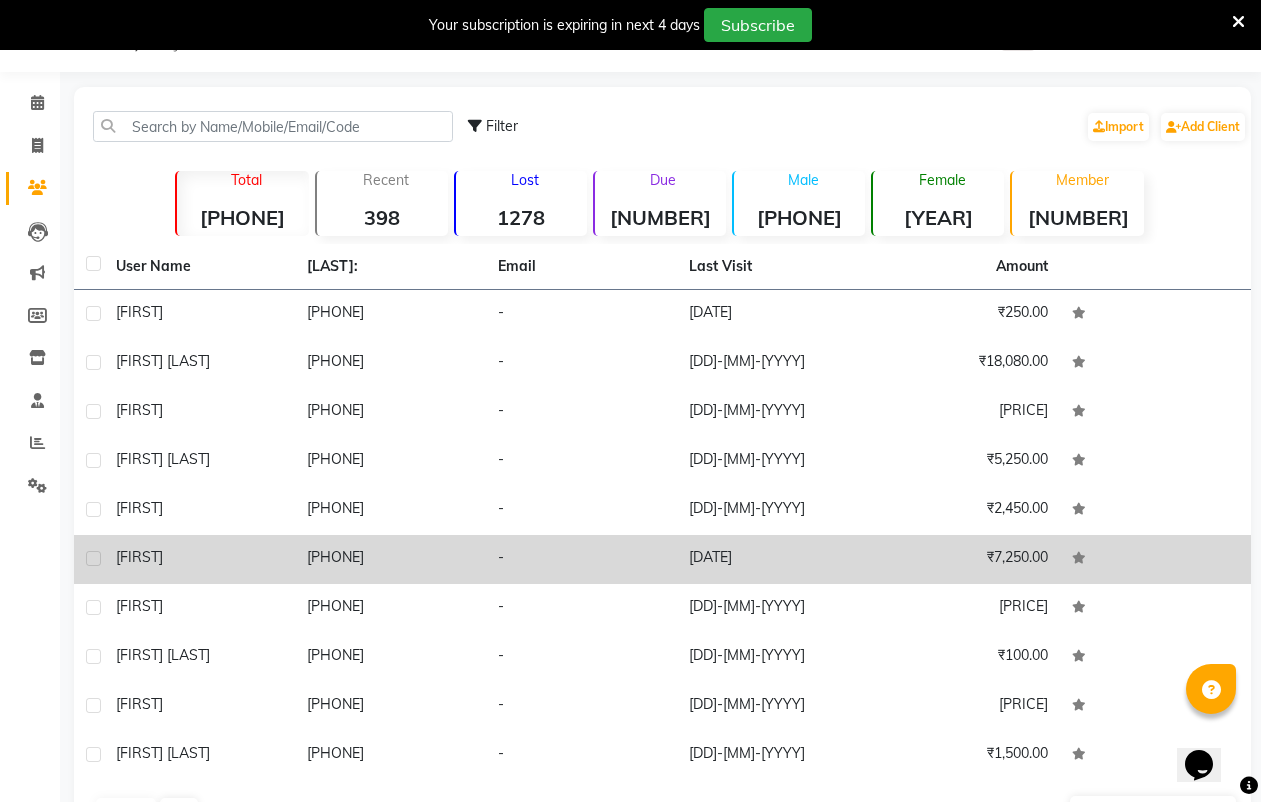 scroll, scrollTop: 114, scrollLeft: 0, axis: vertical 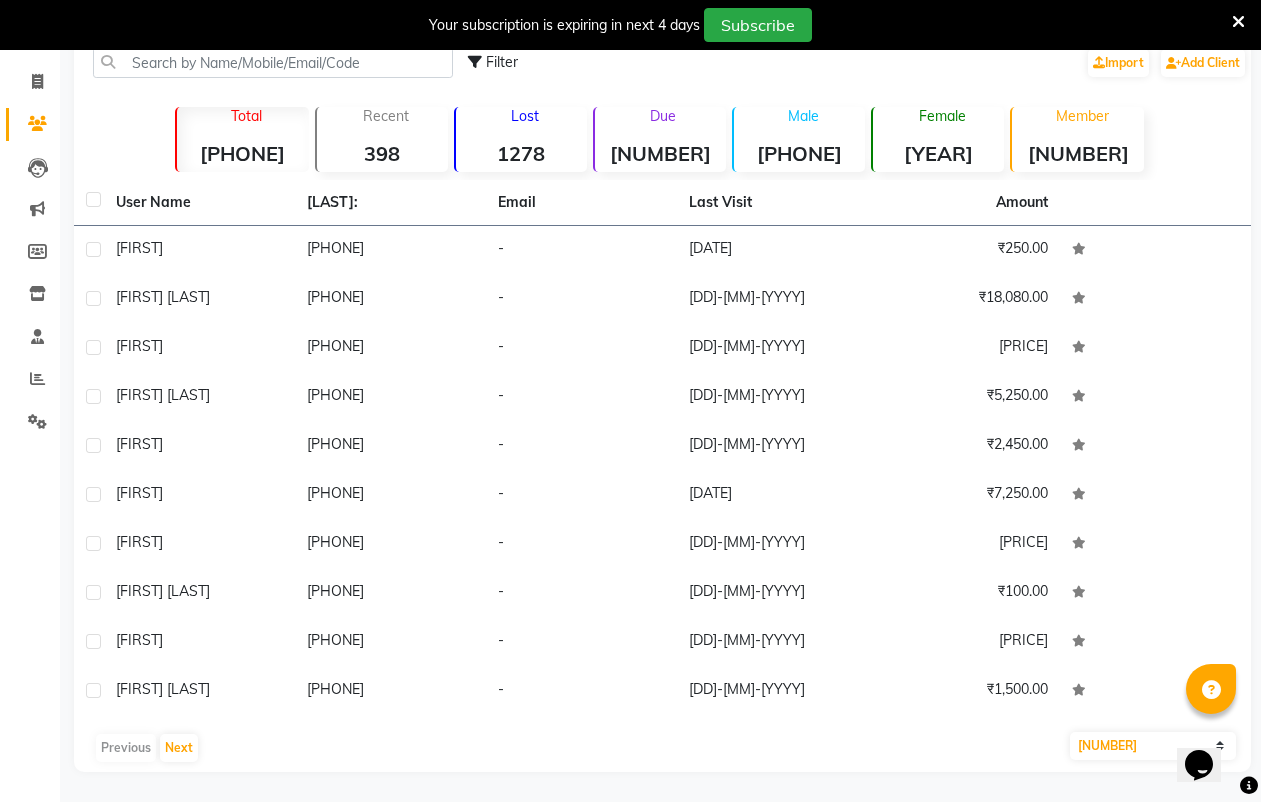 click on "10   50   100" 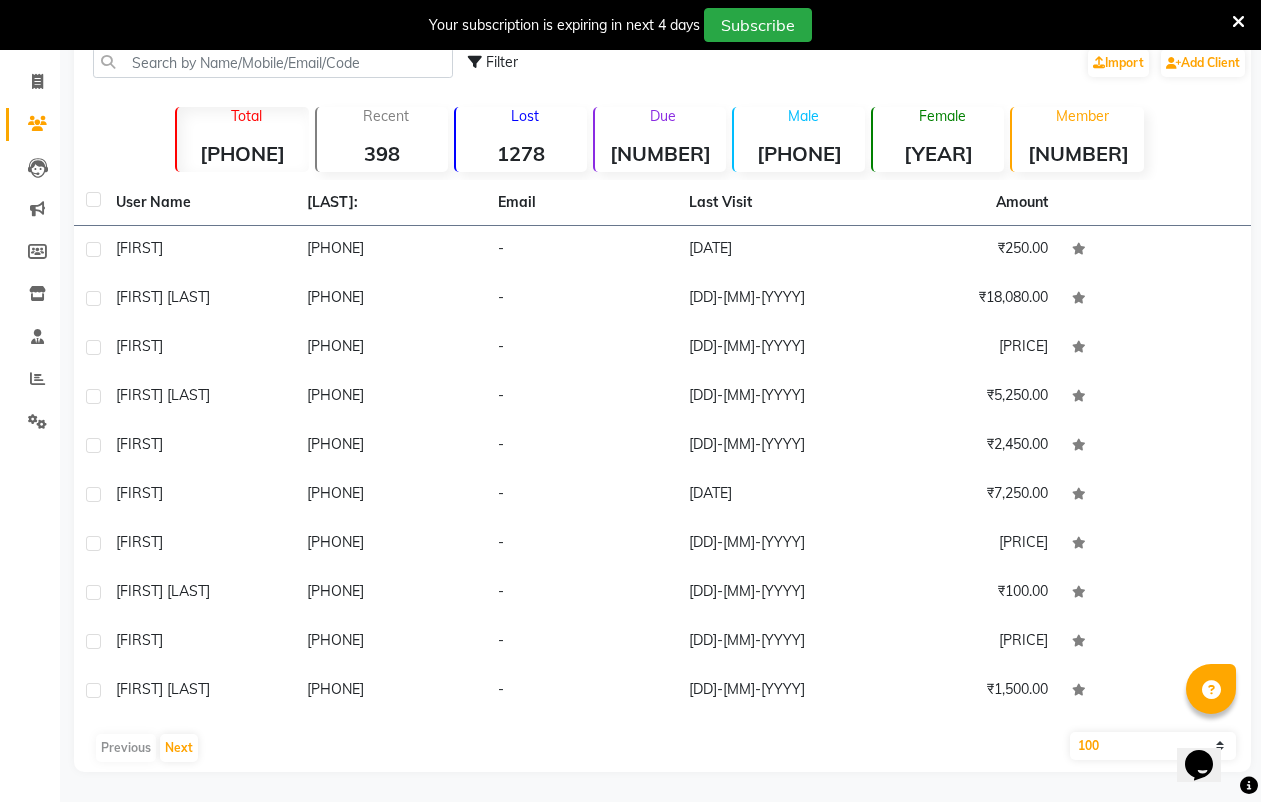 click on "10   50   100" 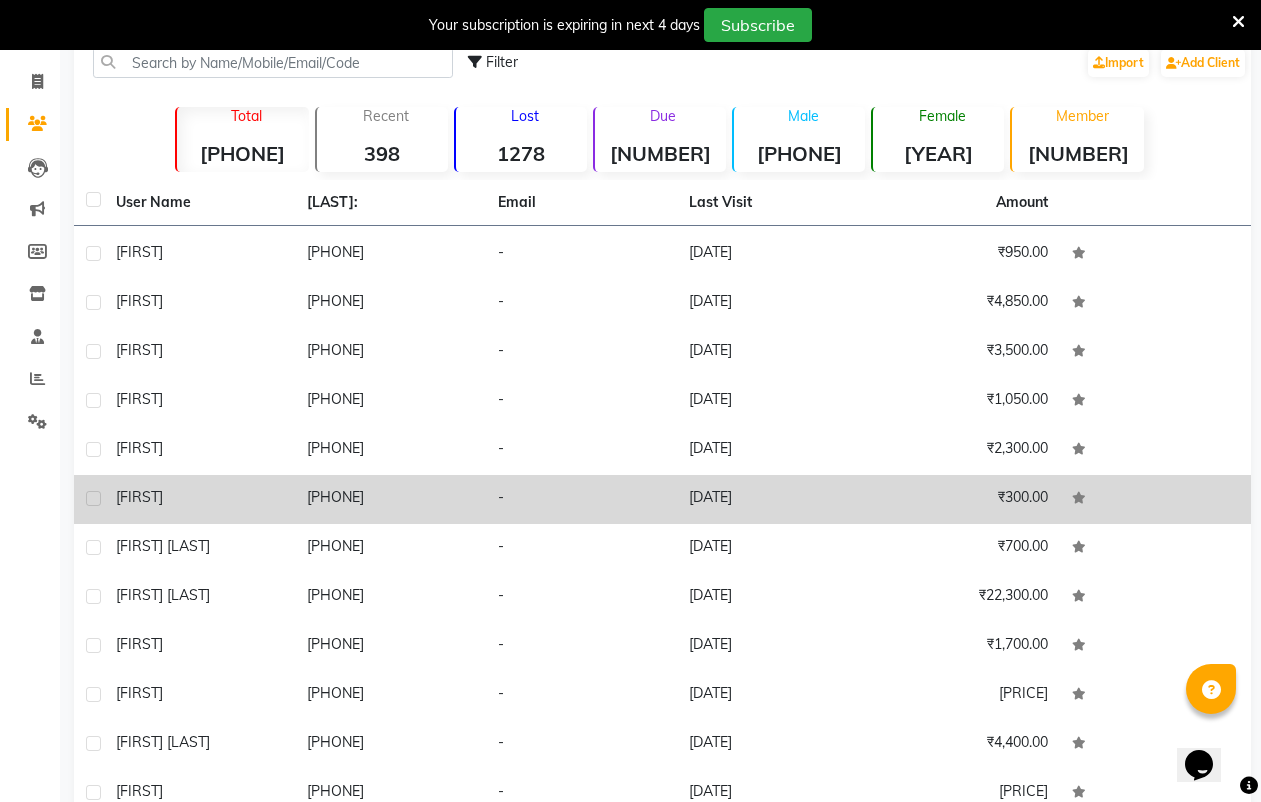 scroll, scrollTop: 4098, scrollLeft: 0, axis: vertical 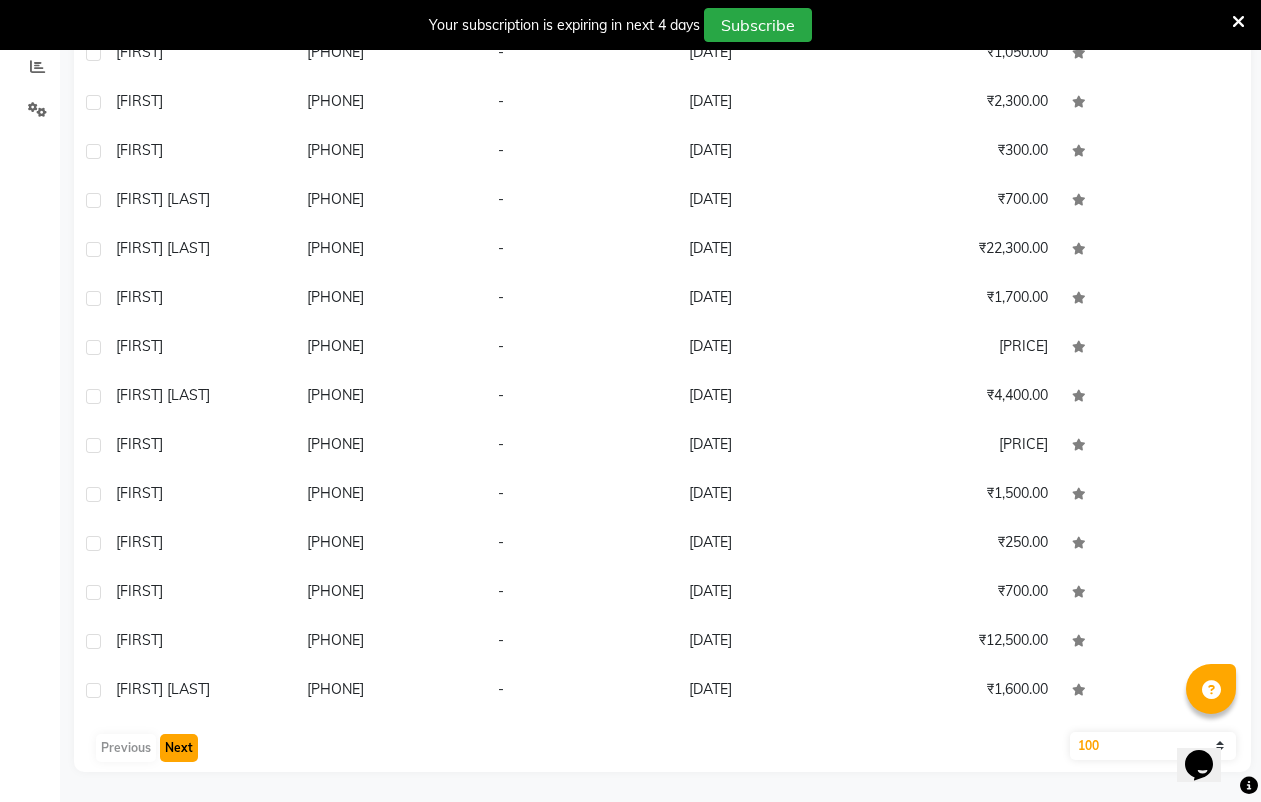 click on "Next" 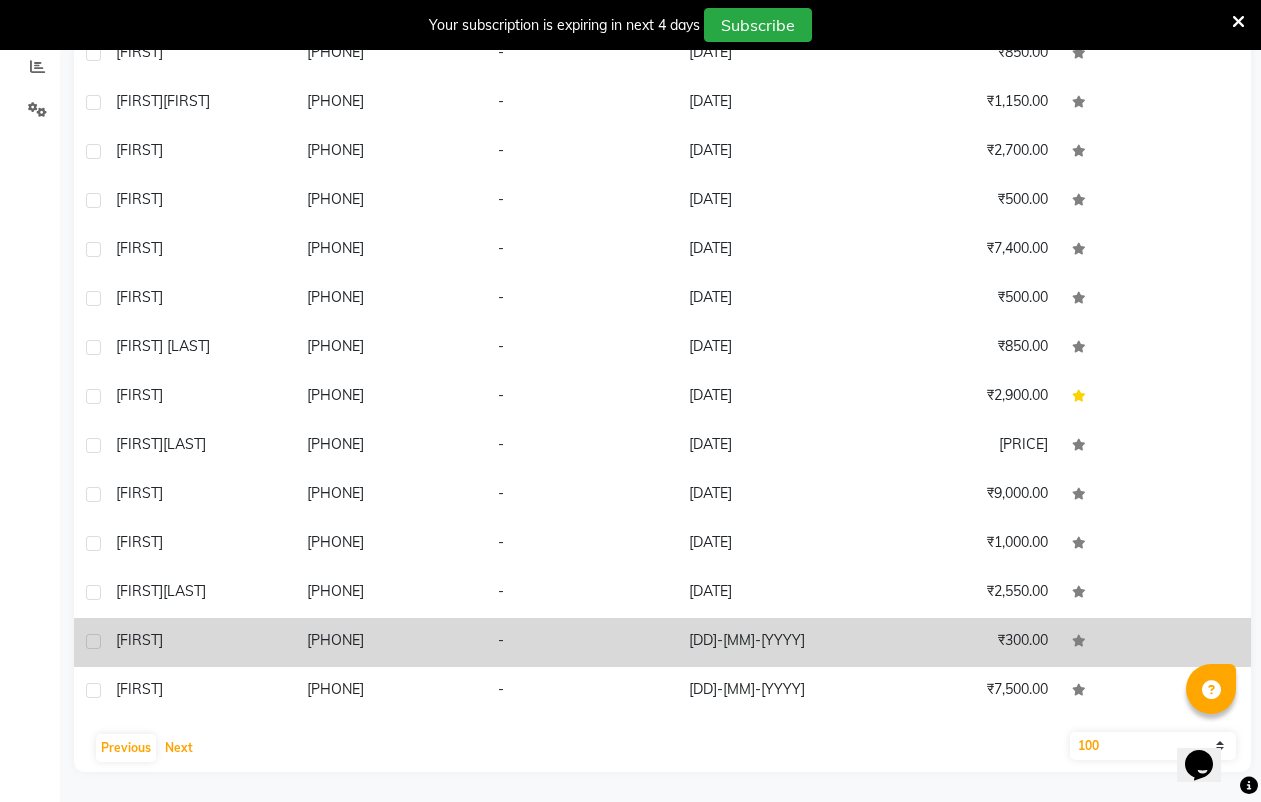 scroll, scrollTop: 4115, scrollLeft: 0, axis: vertical 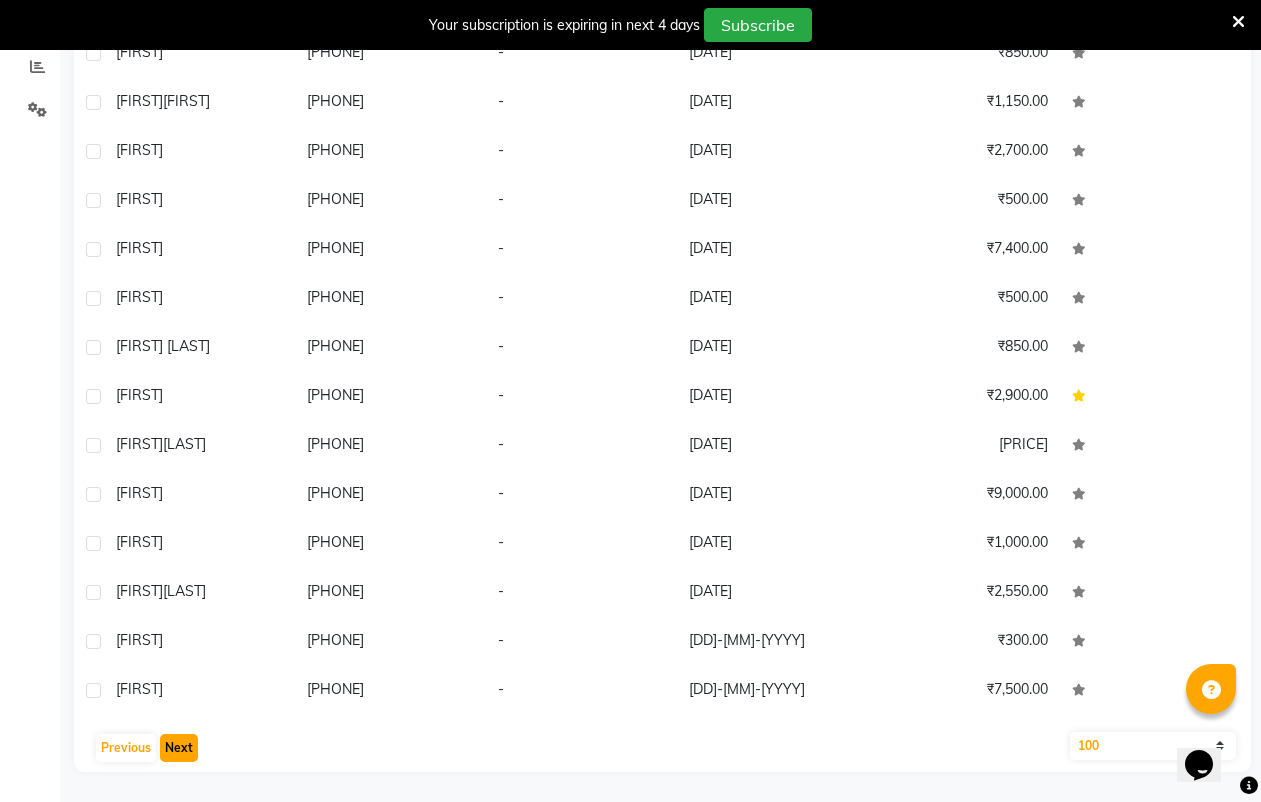 click on "Next" 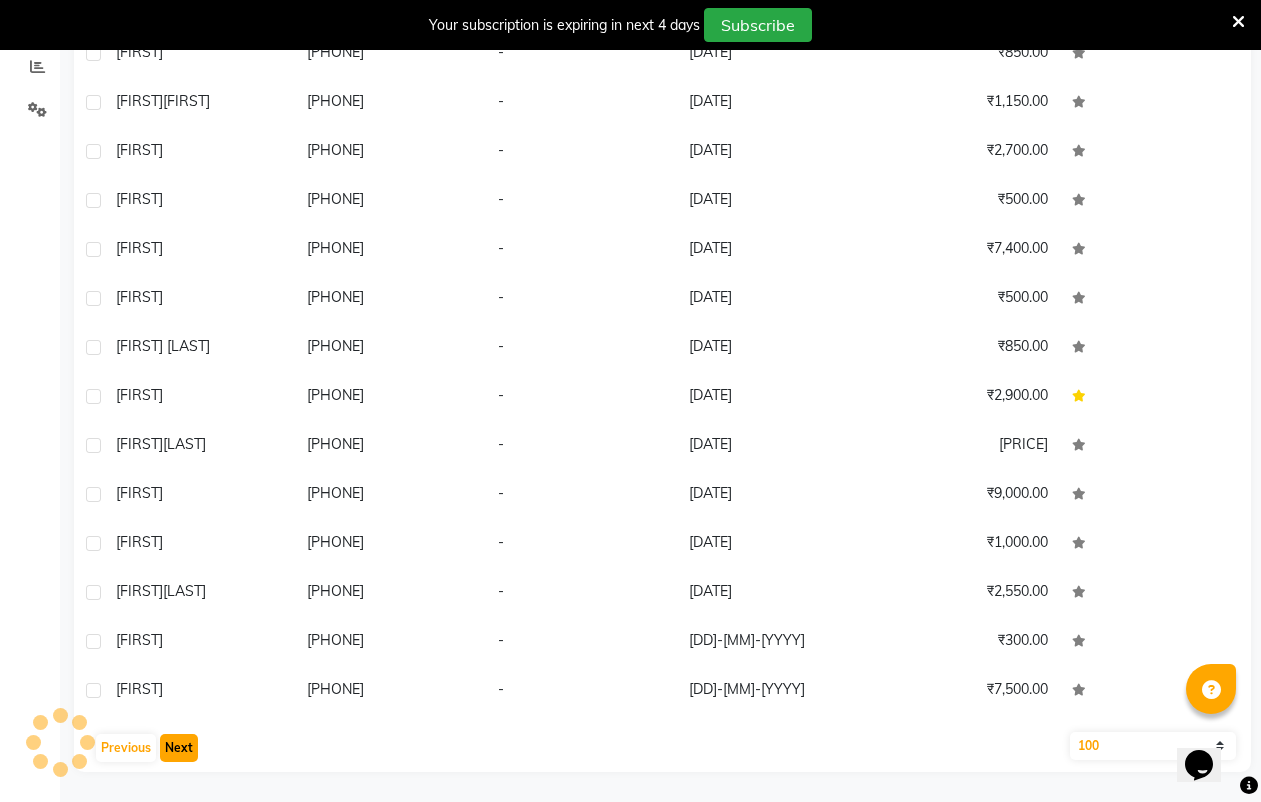 scroll, scrollTop: 4098, scrollLeft: 0, axis: vertical 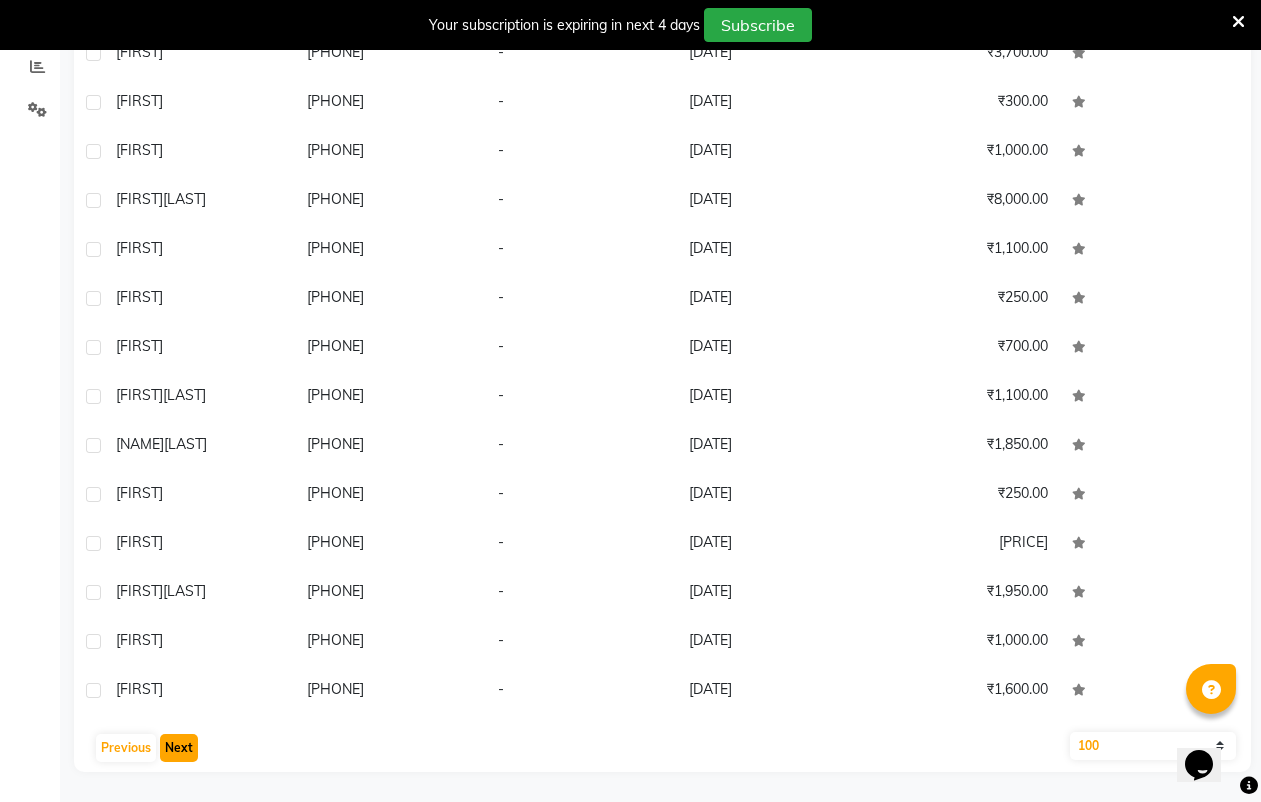 click on "Next" 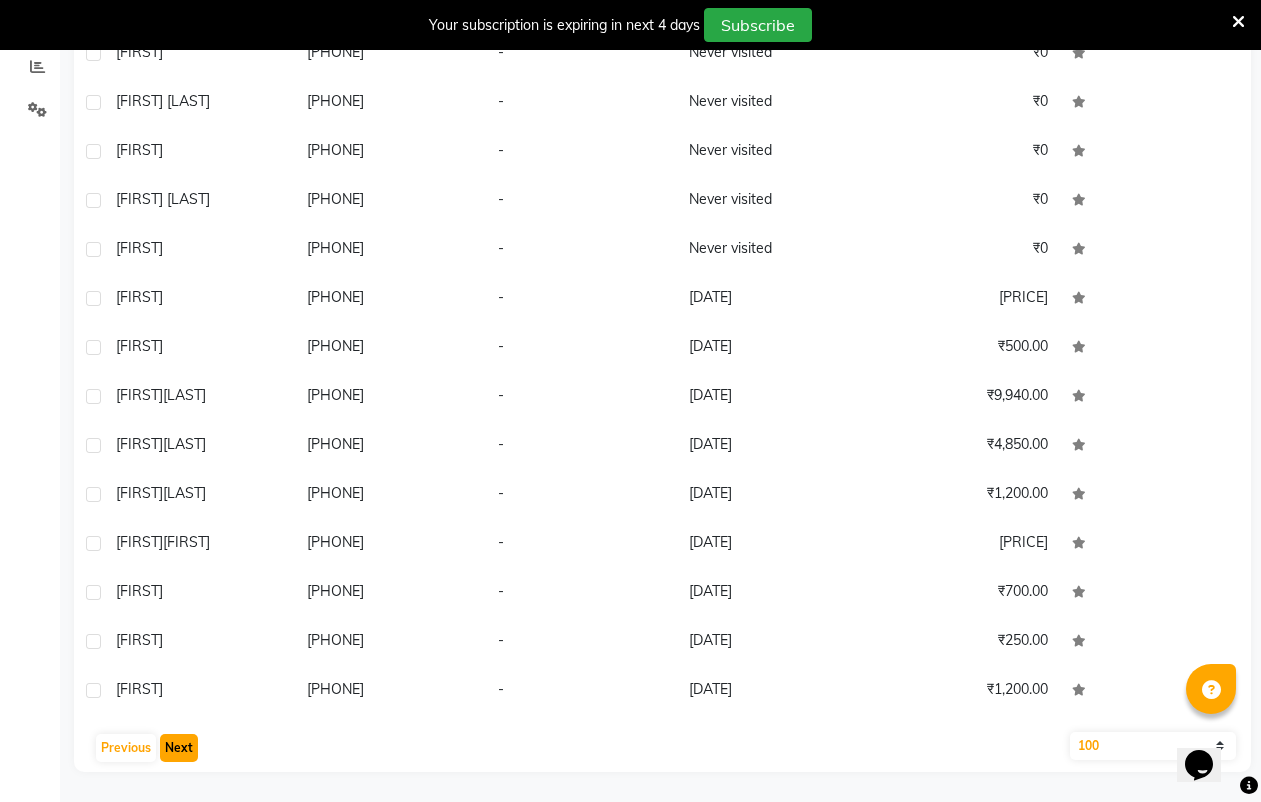 click on "Next" 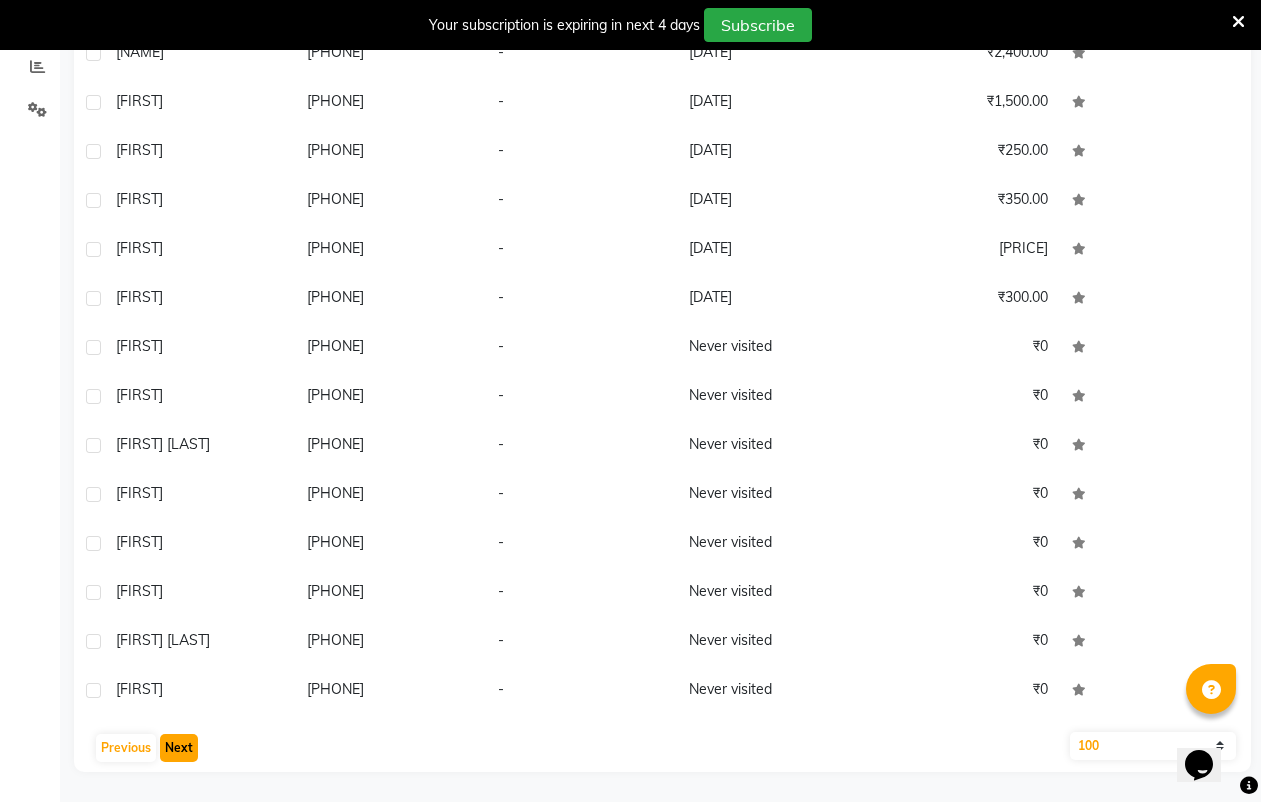 click on "Next" 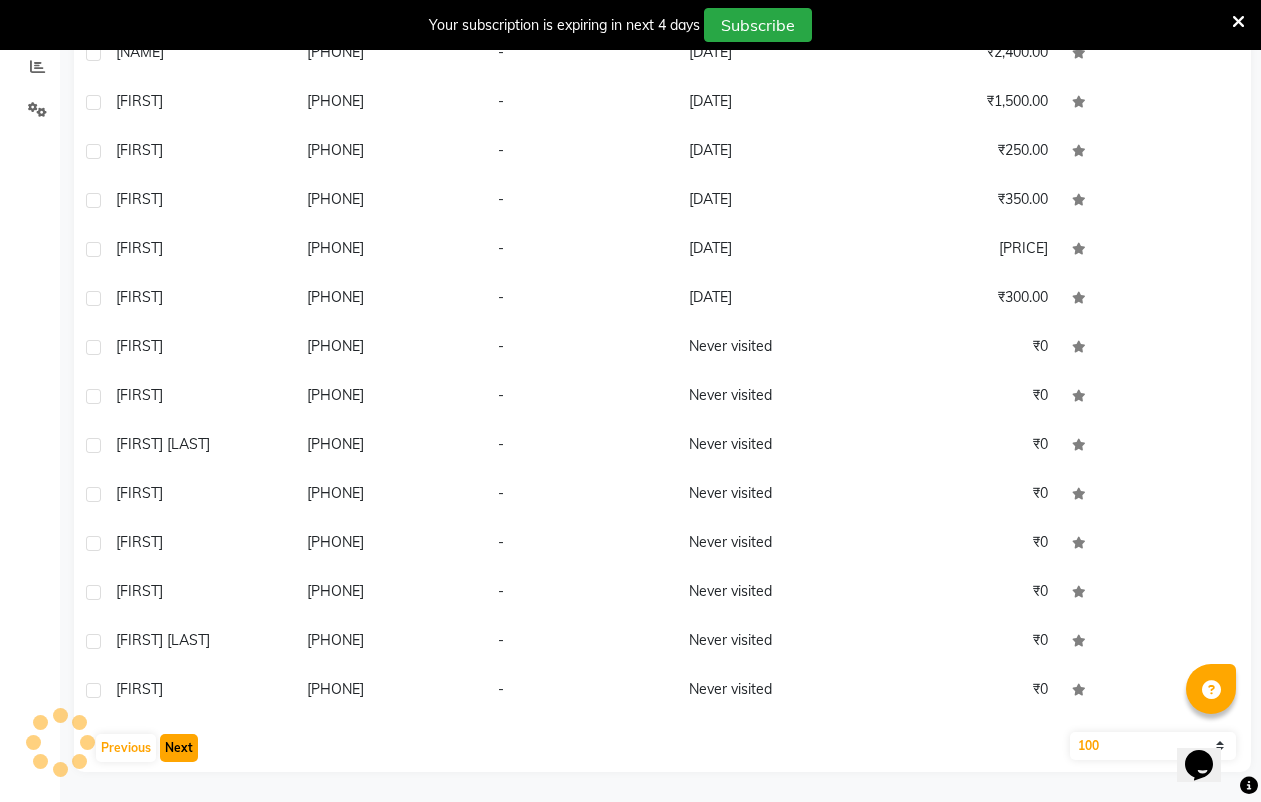 click on "Next" 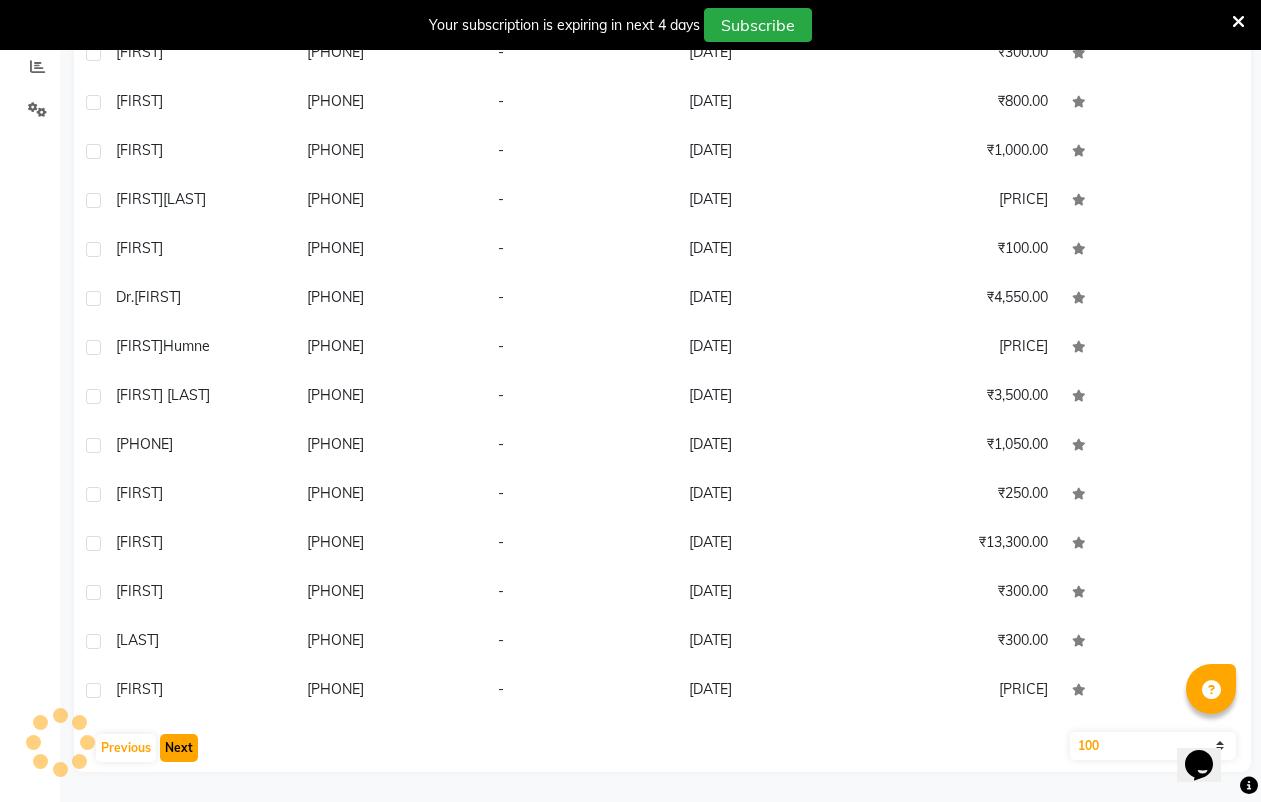 click on "Next" 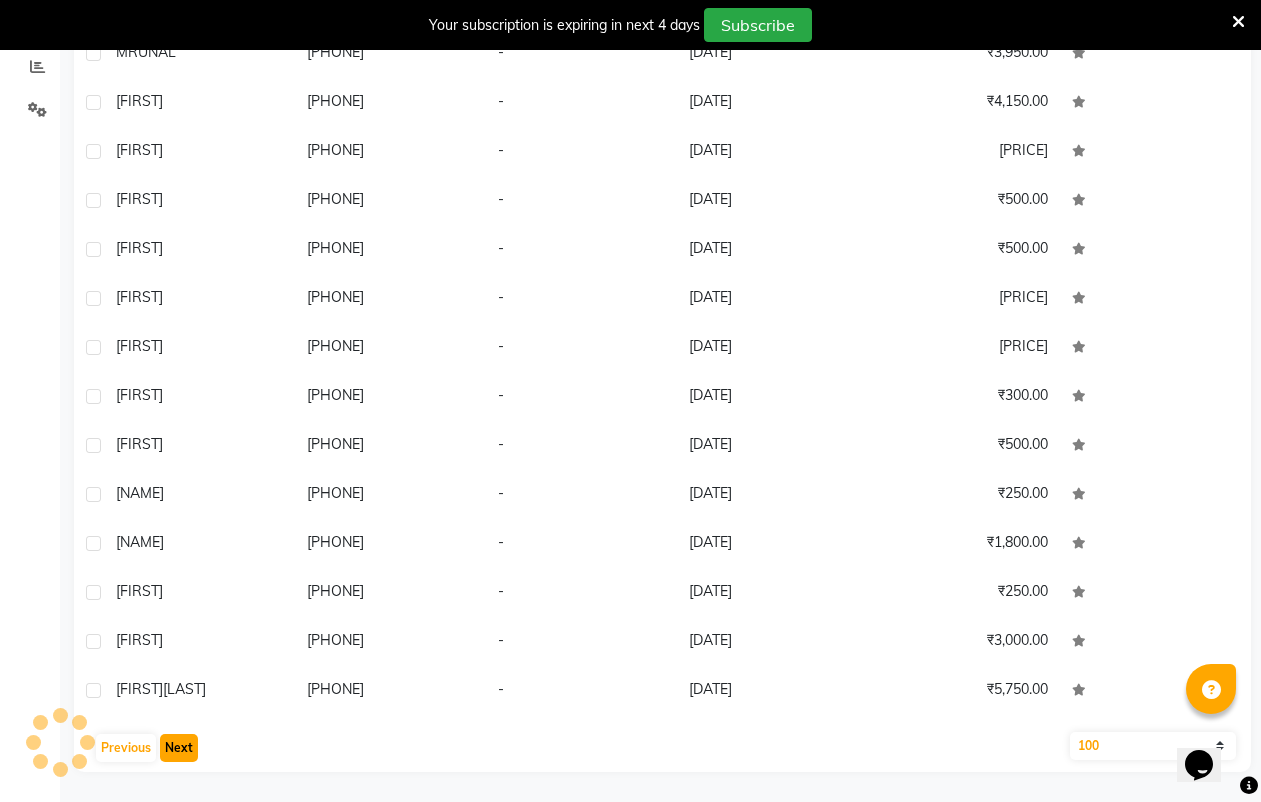 click on "Next" 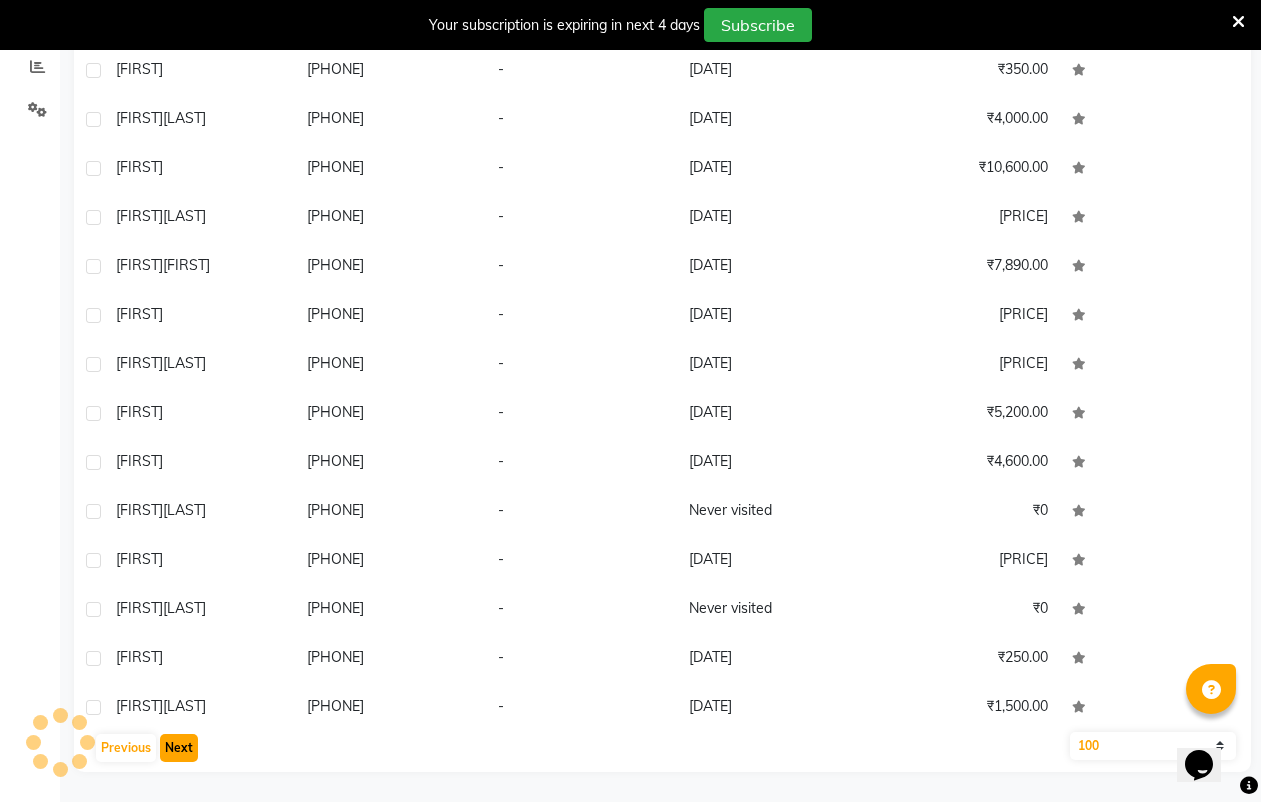 click on "Next" 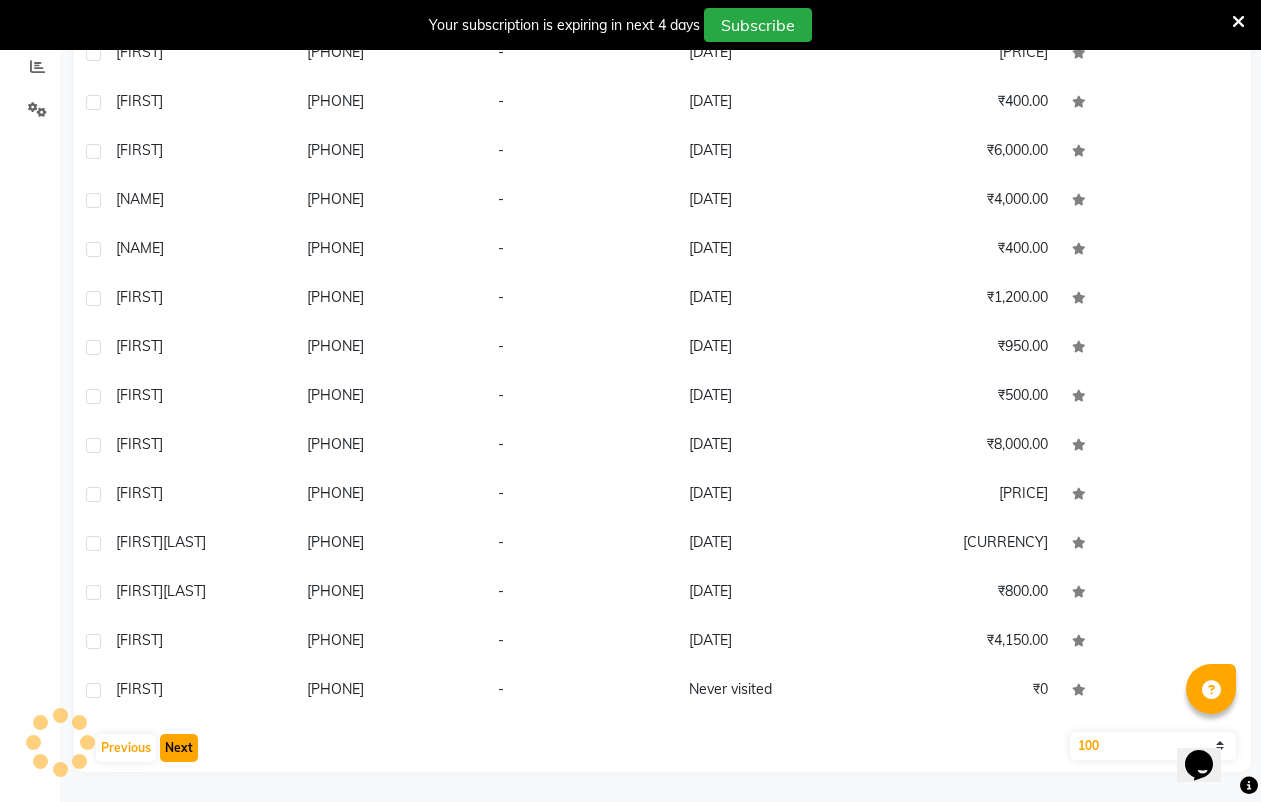 click on "Next" 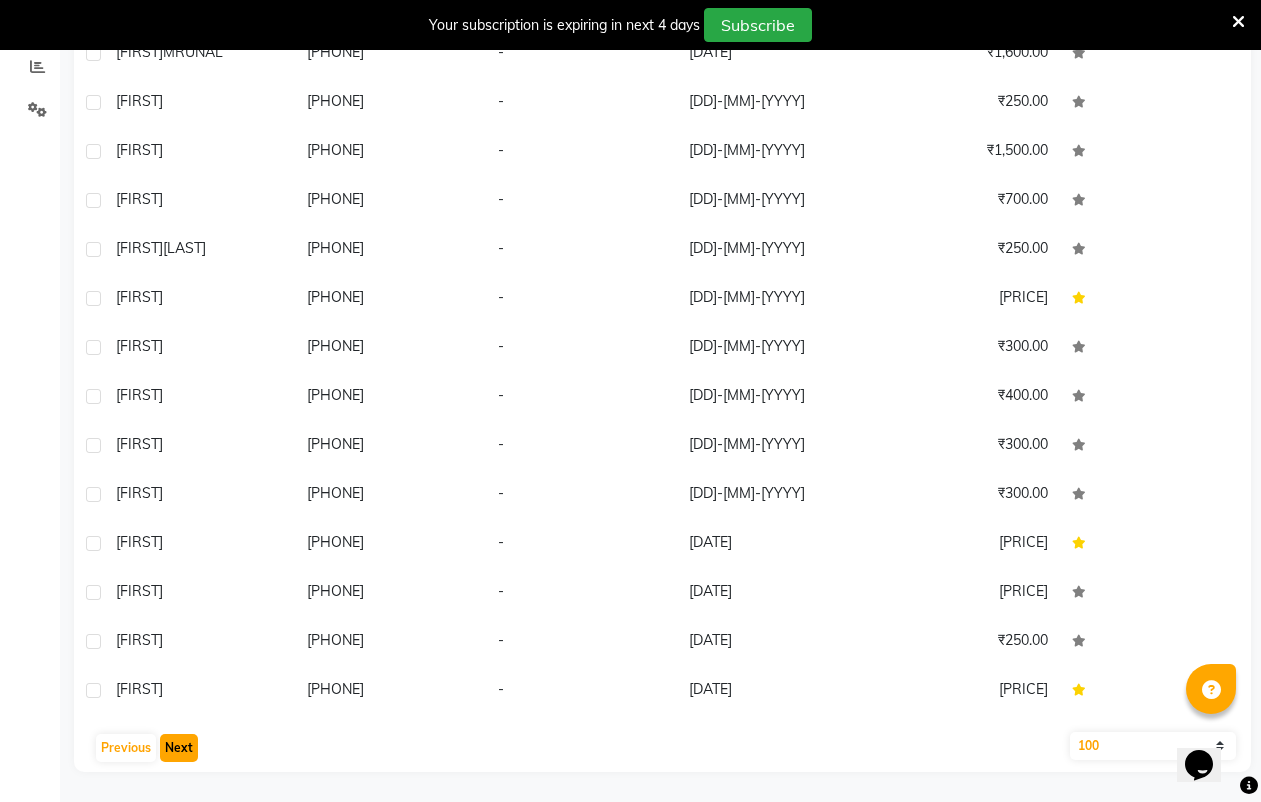 click on "Next" 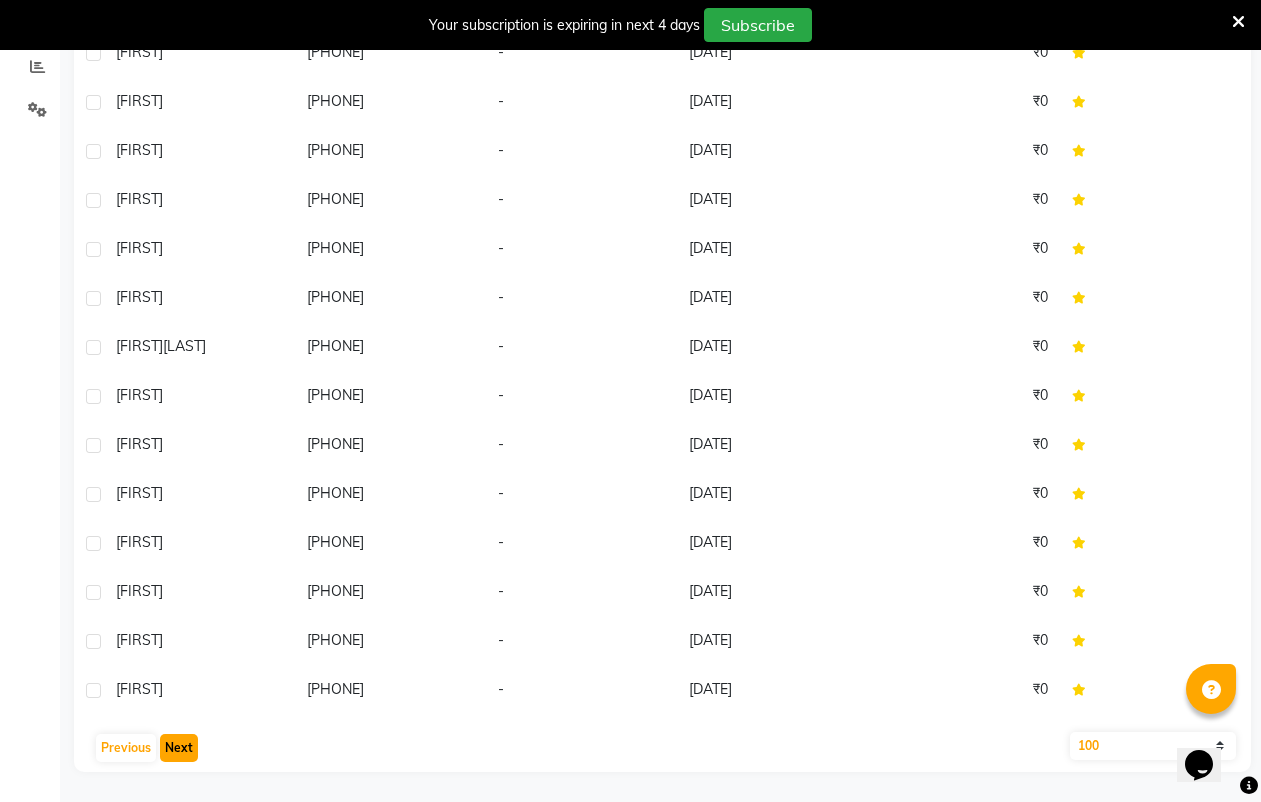click on "Next" 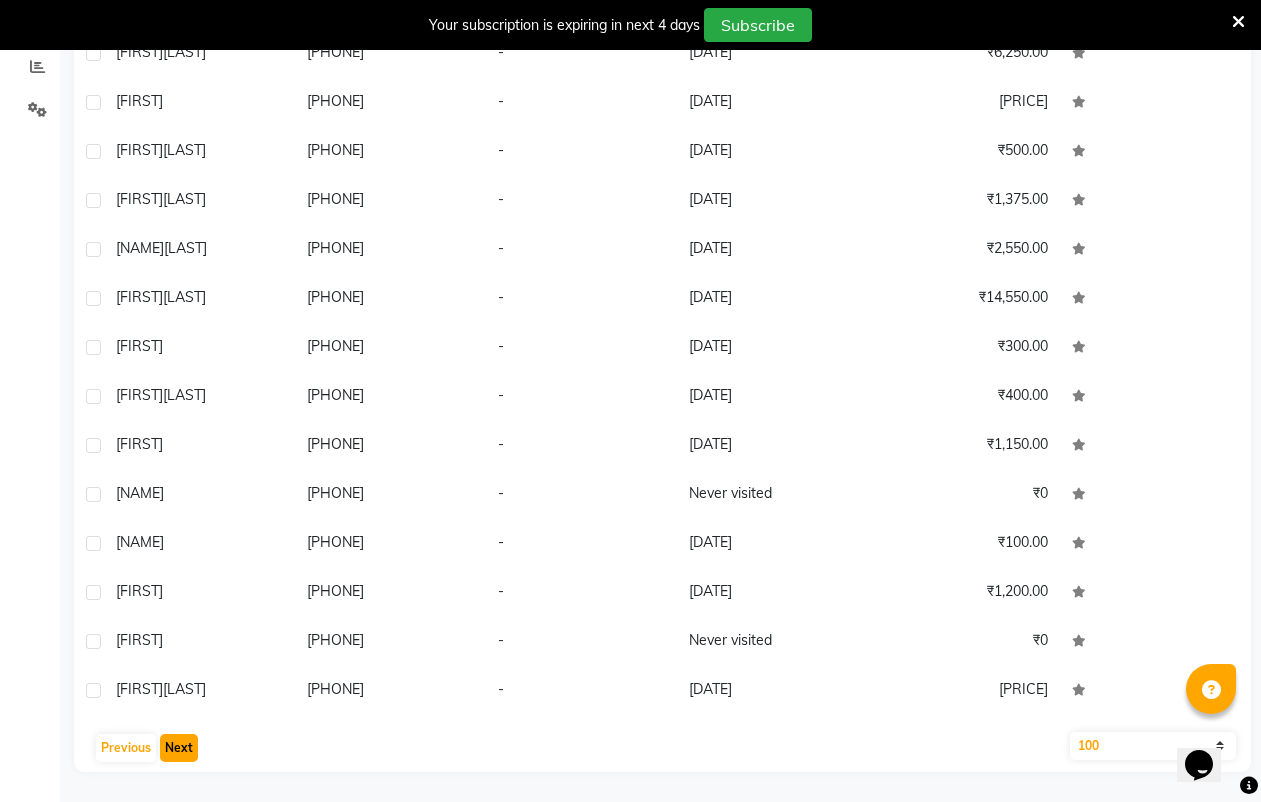 click on "Next" 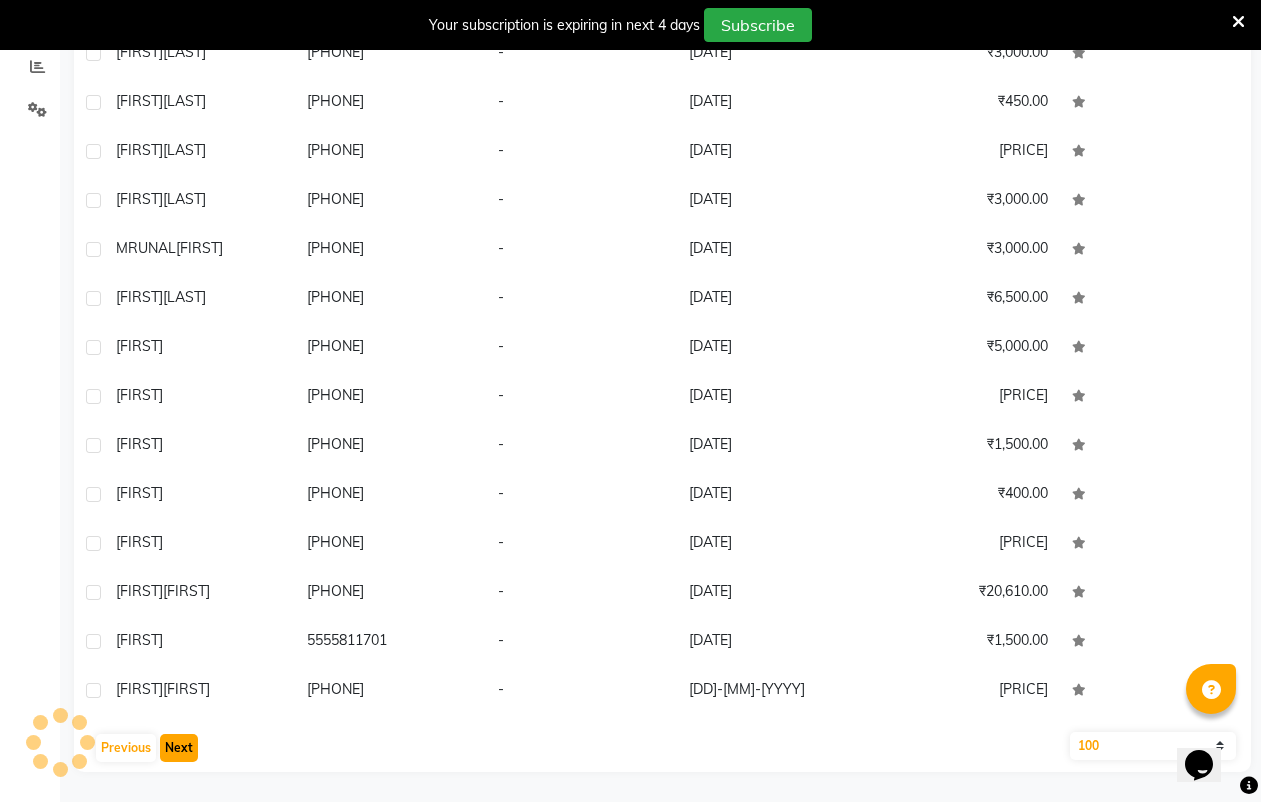 click on "Next" 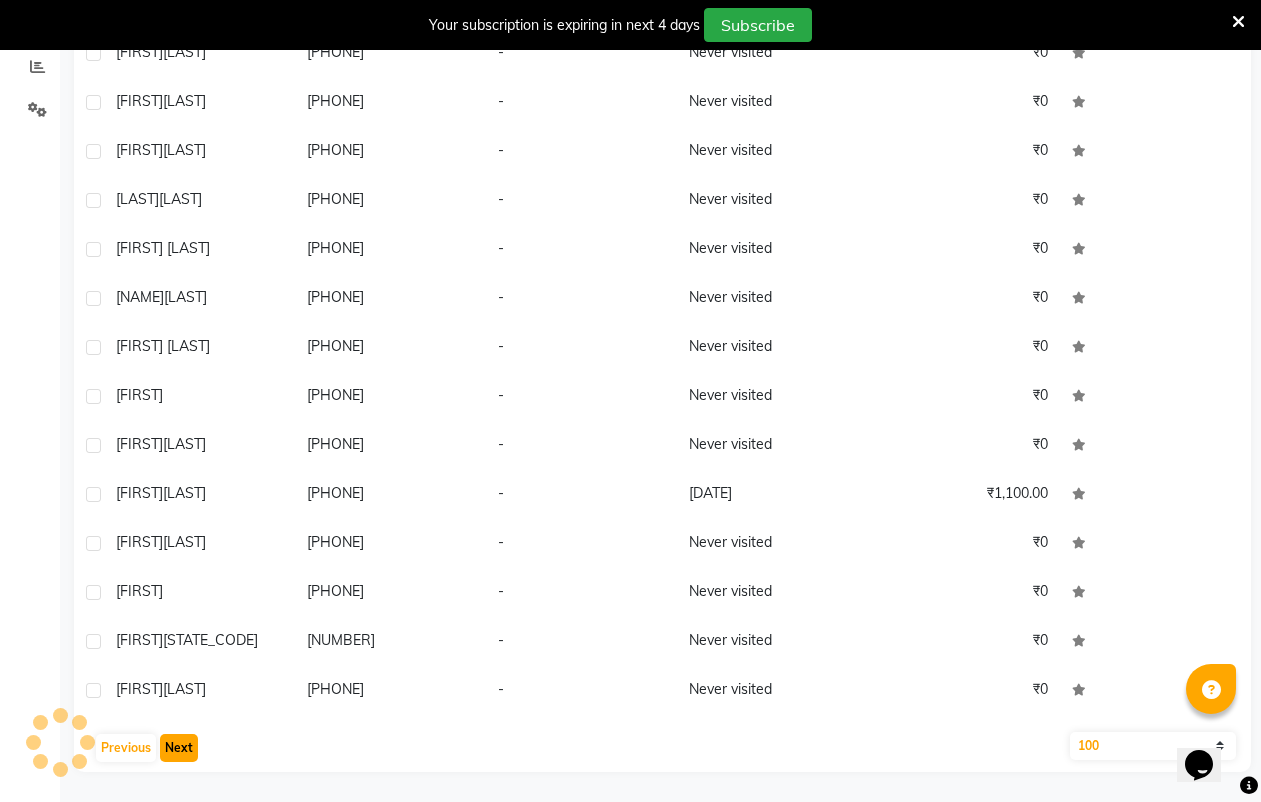 click on "Next" 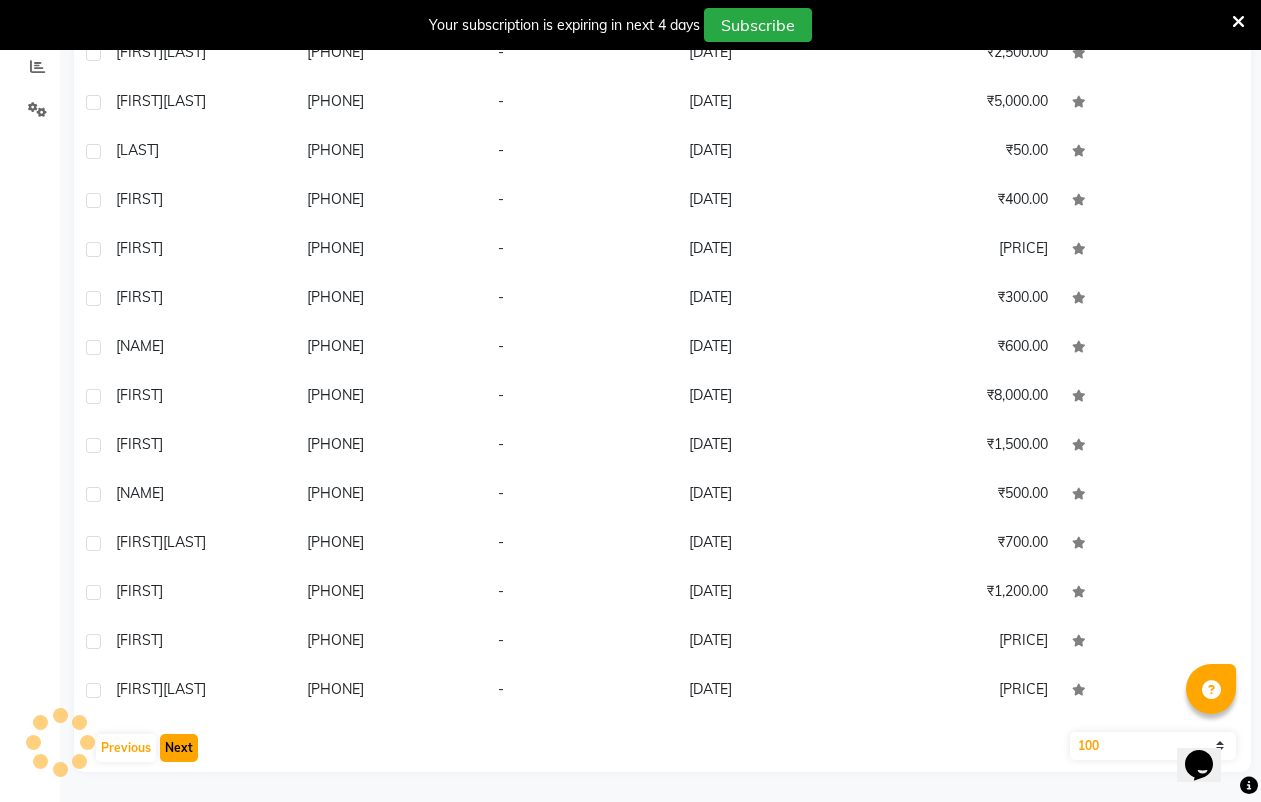 click on "Next" 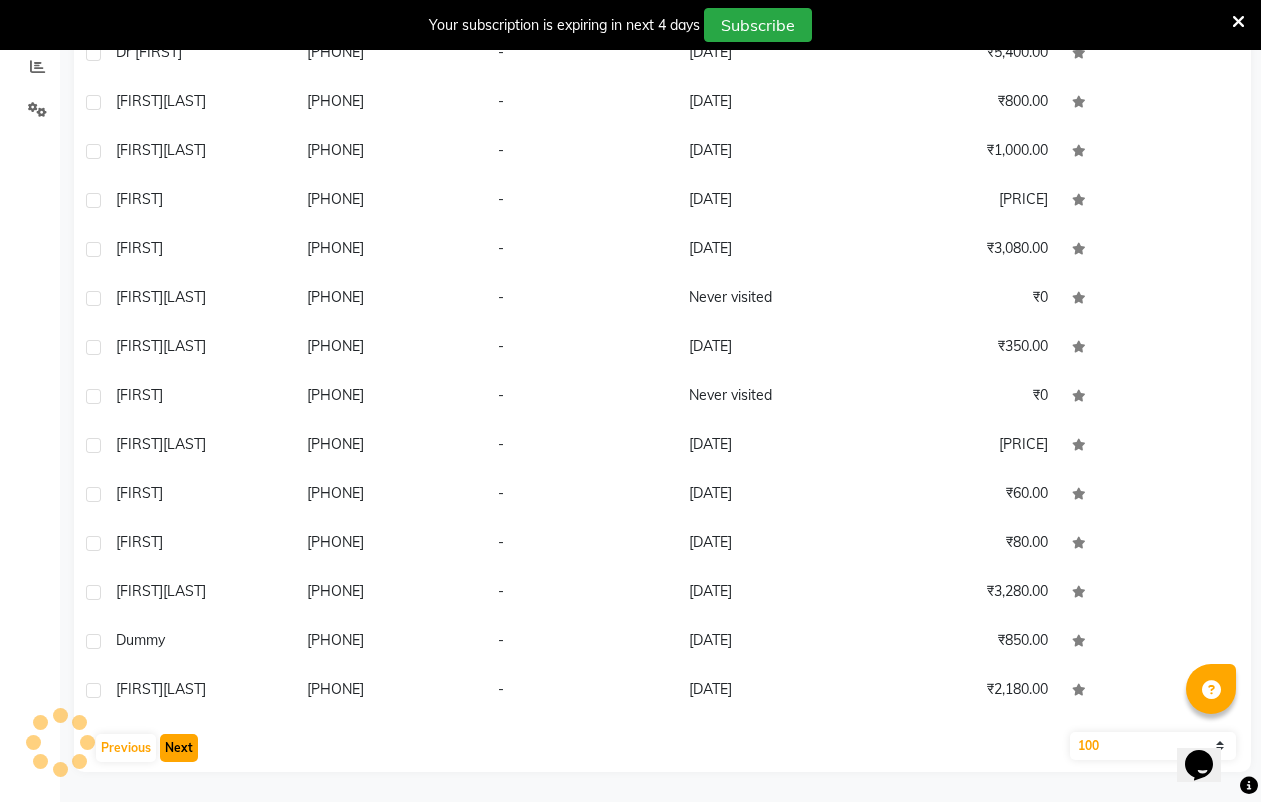 click on "Next" 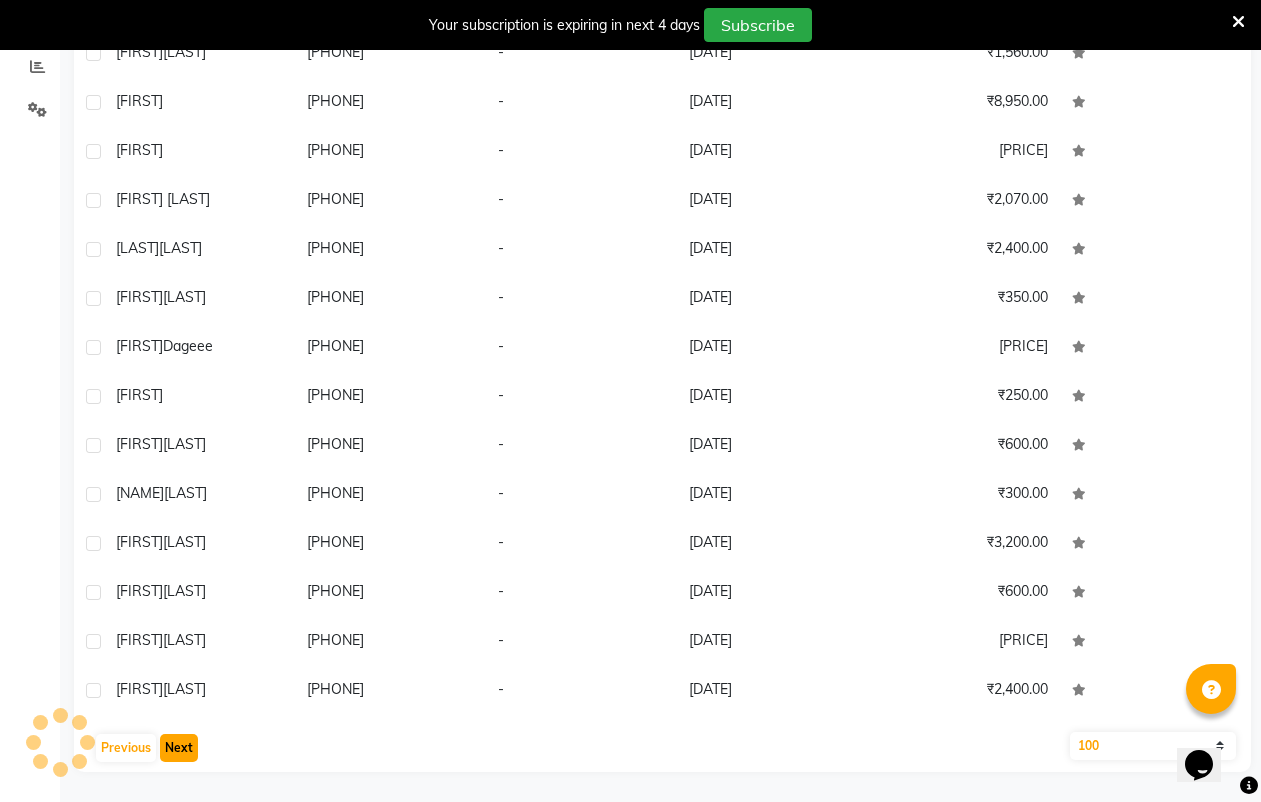 click on "Next" 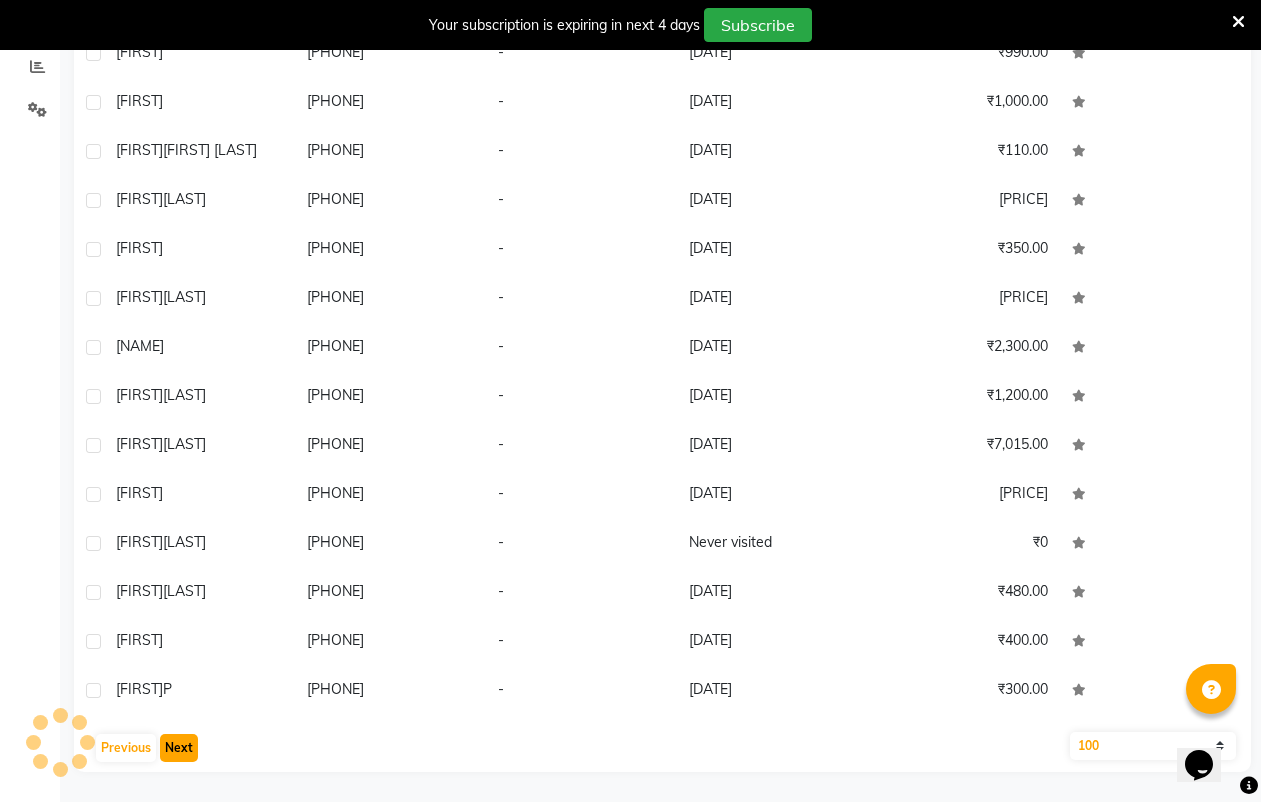 click on "Next" 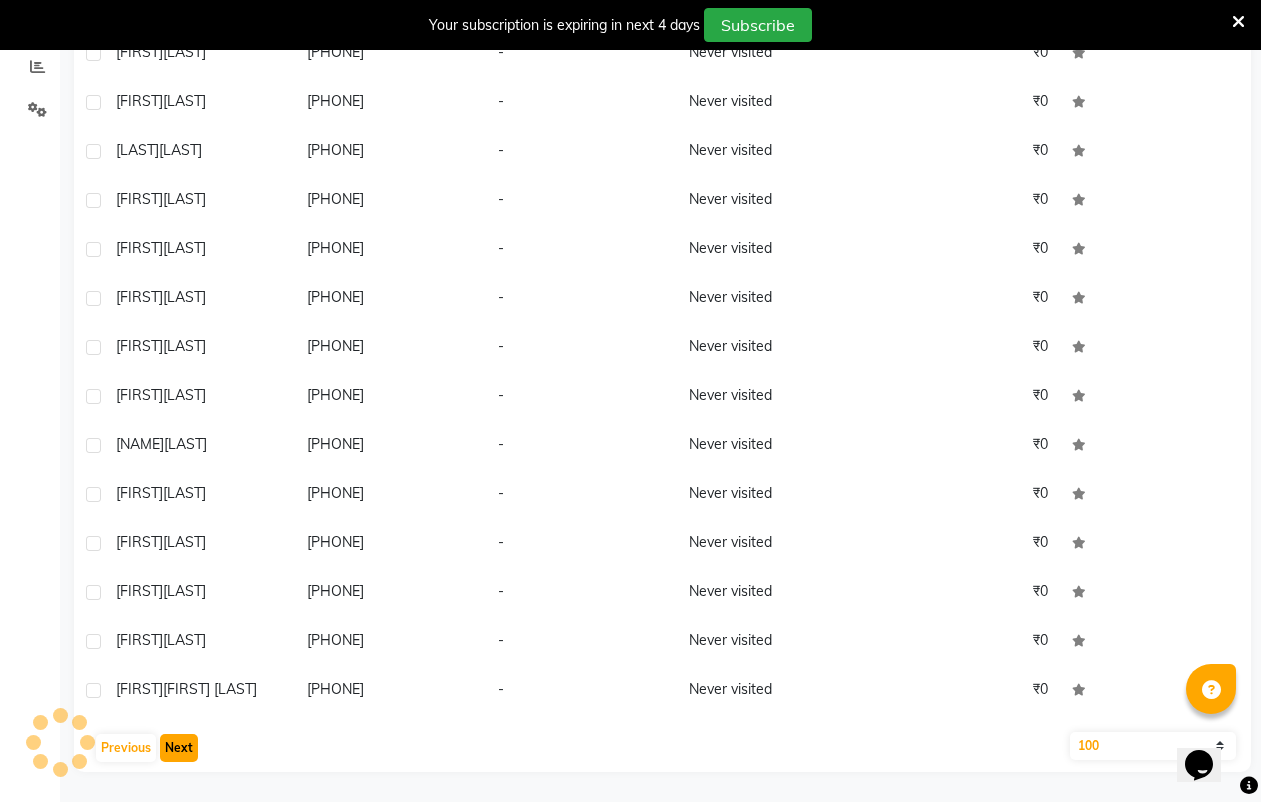 click on "Next" 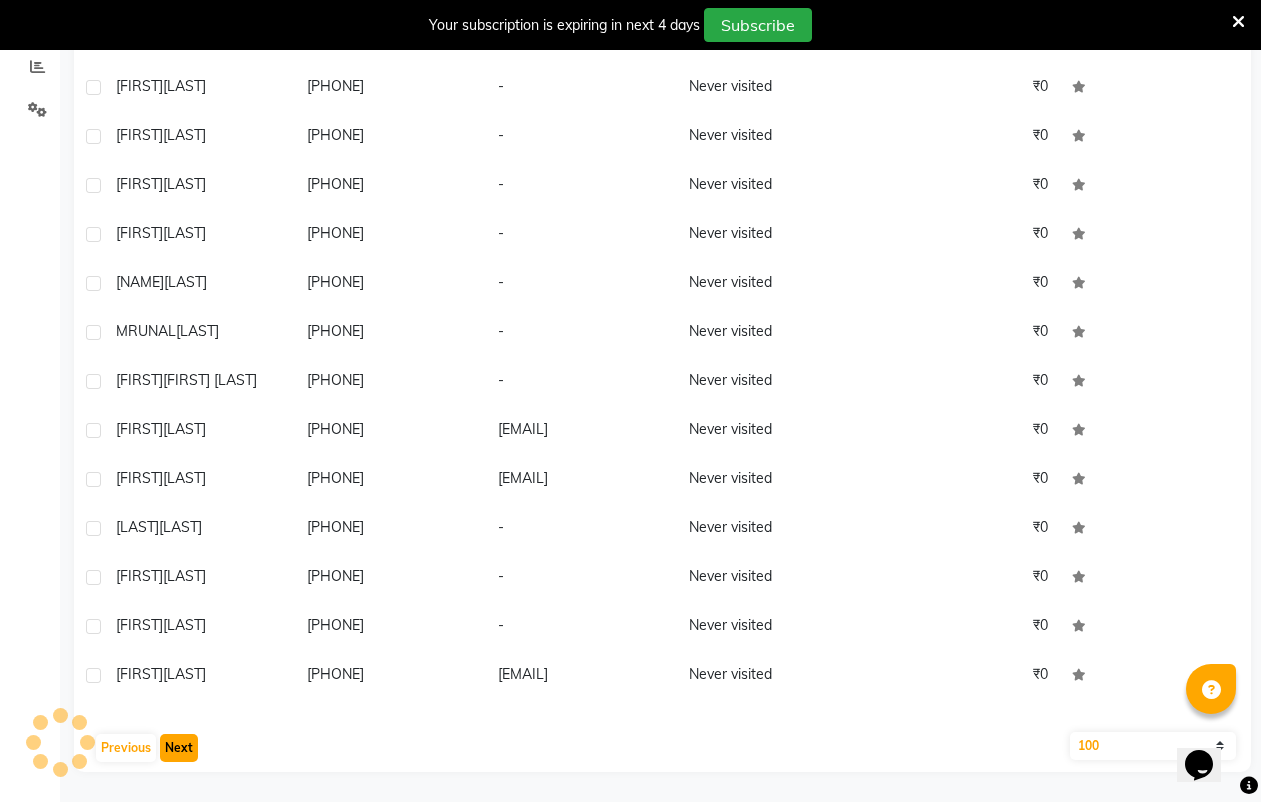 click on "Next" 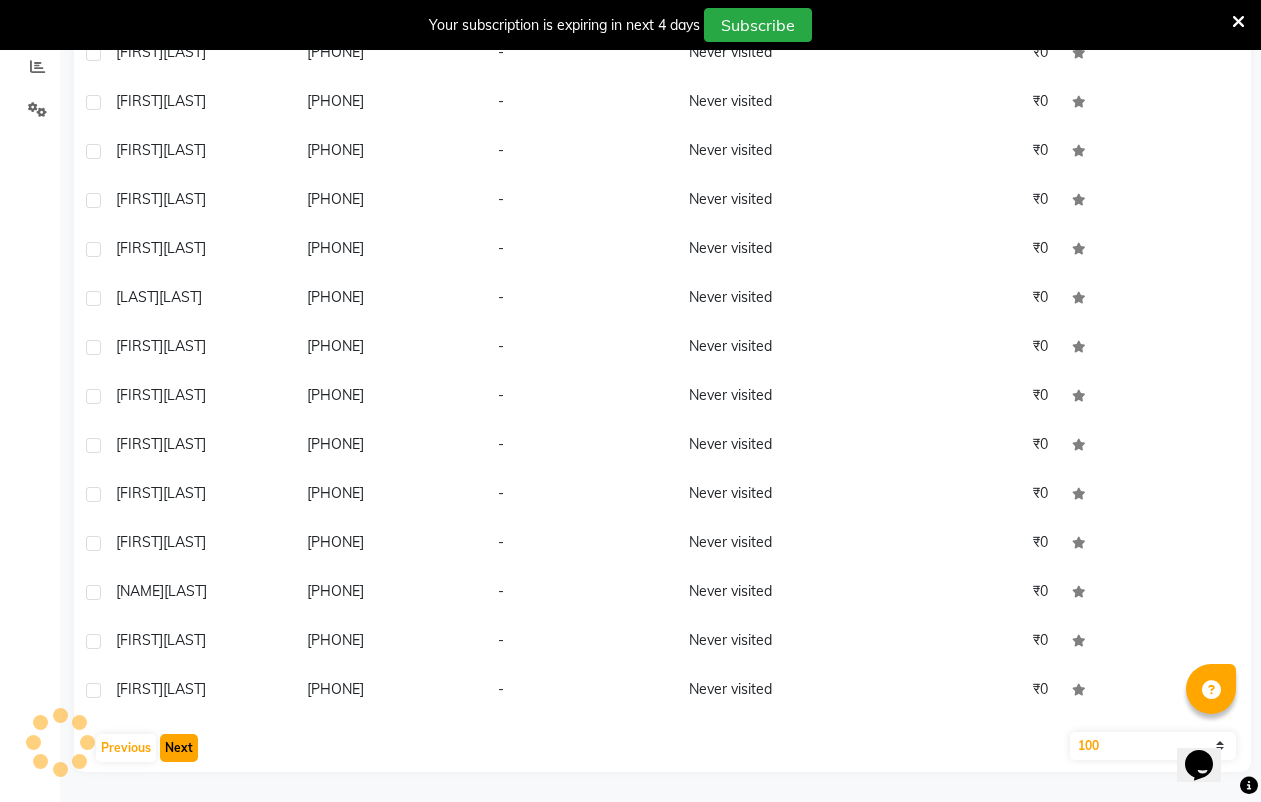 click on "Next" 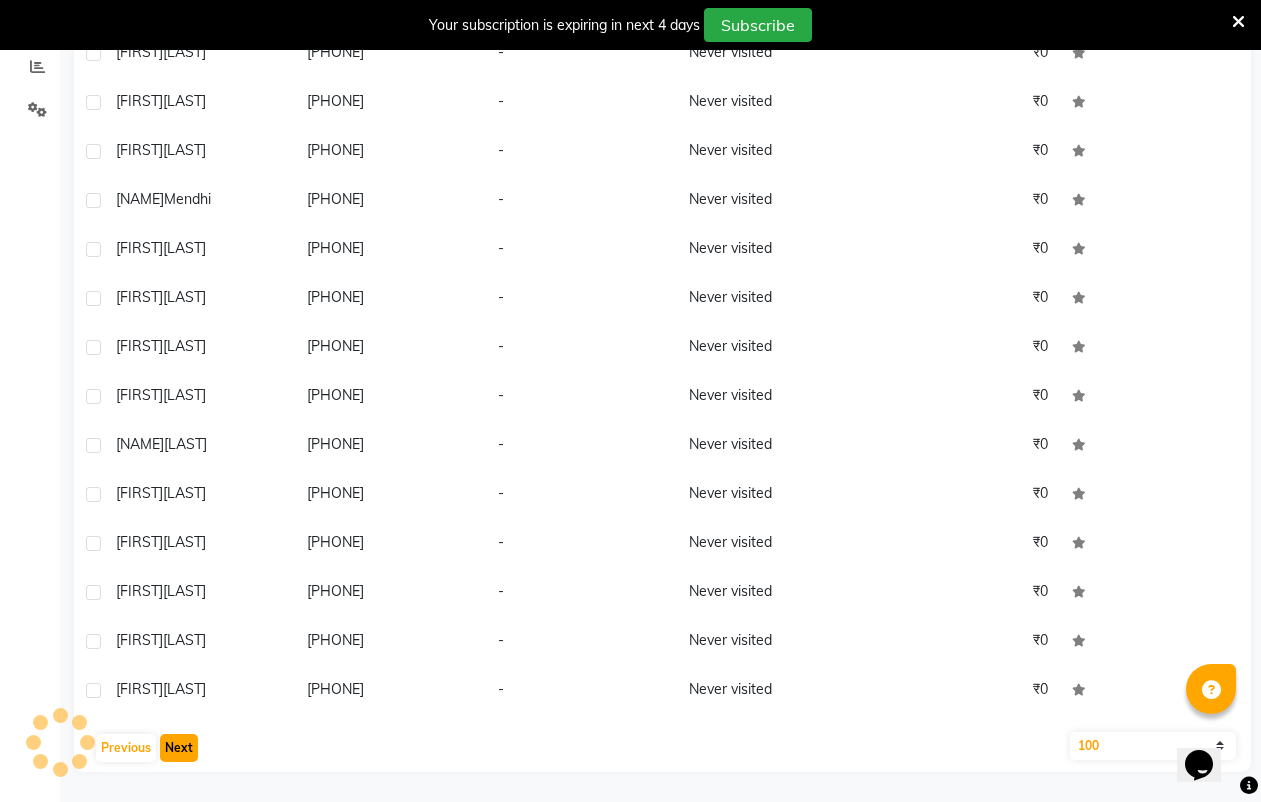 click on "Next" 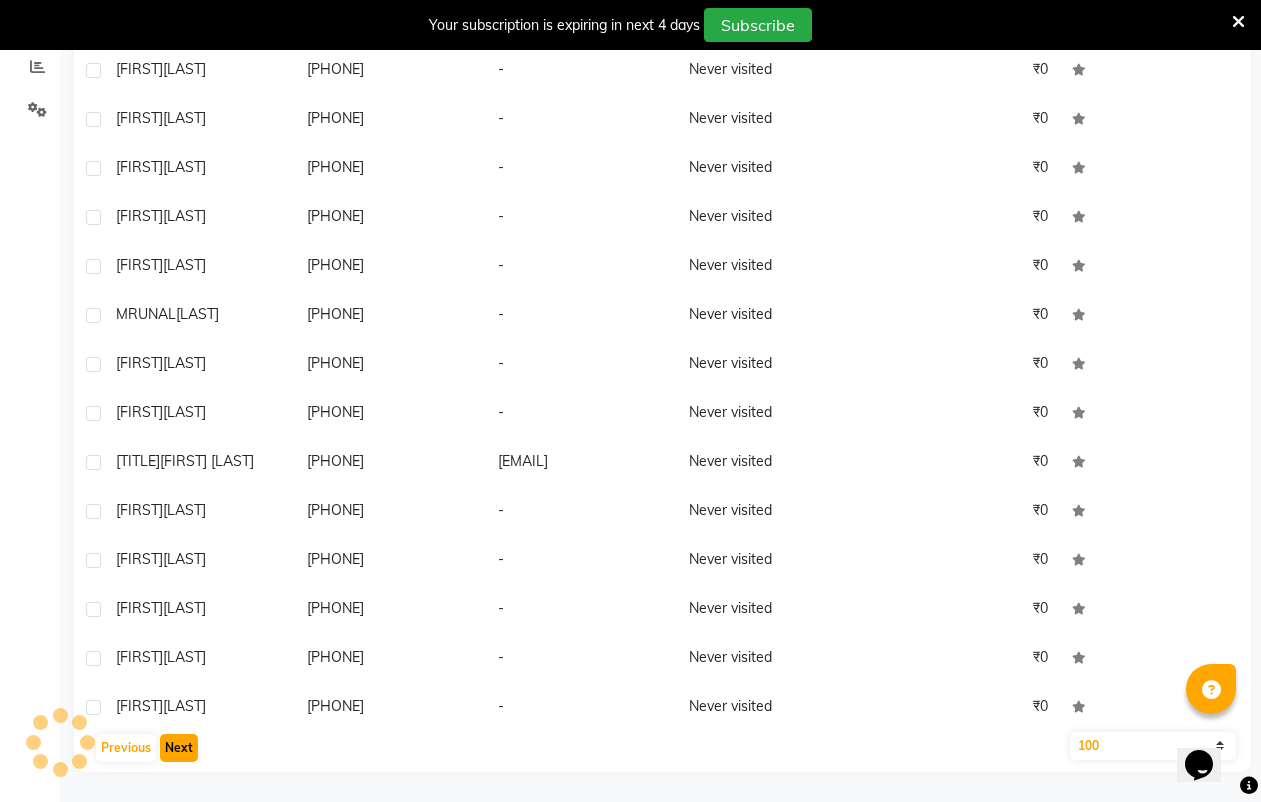 click on "Next" 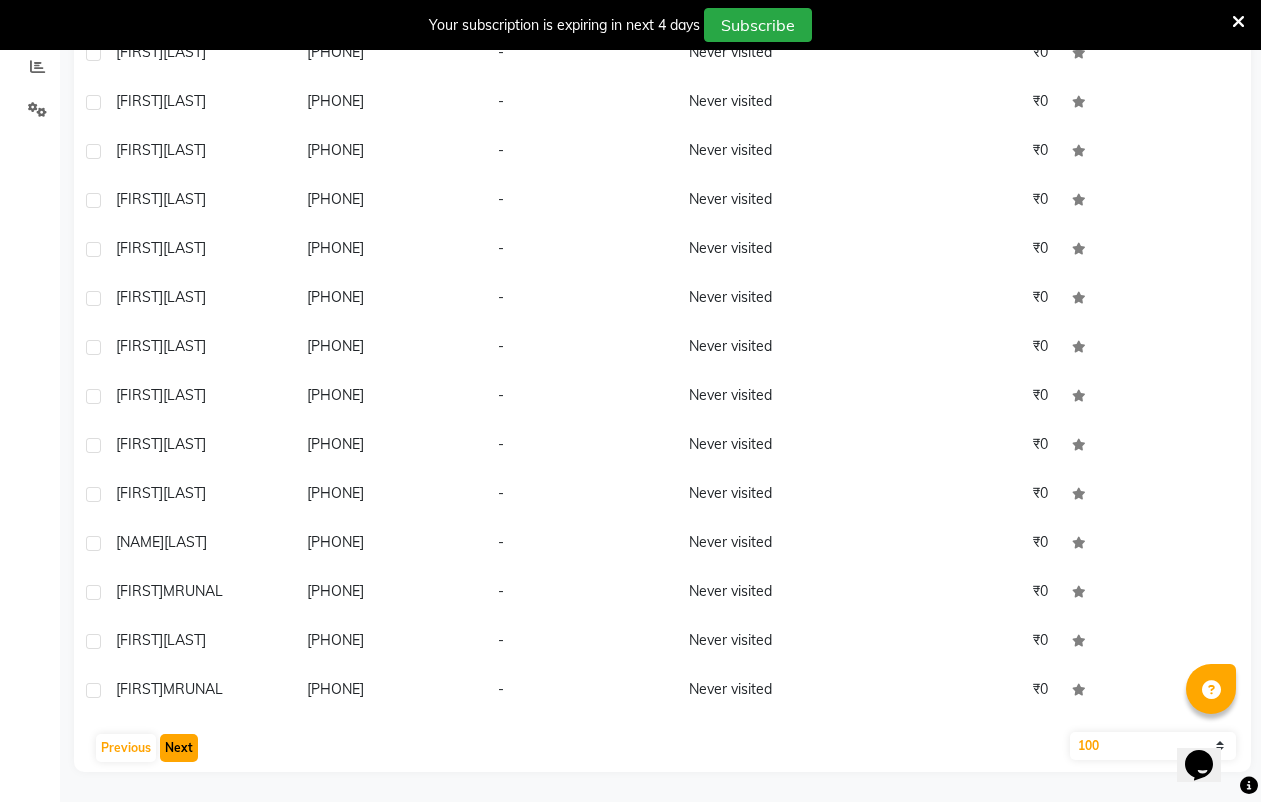 click on "Next" 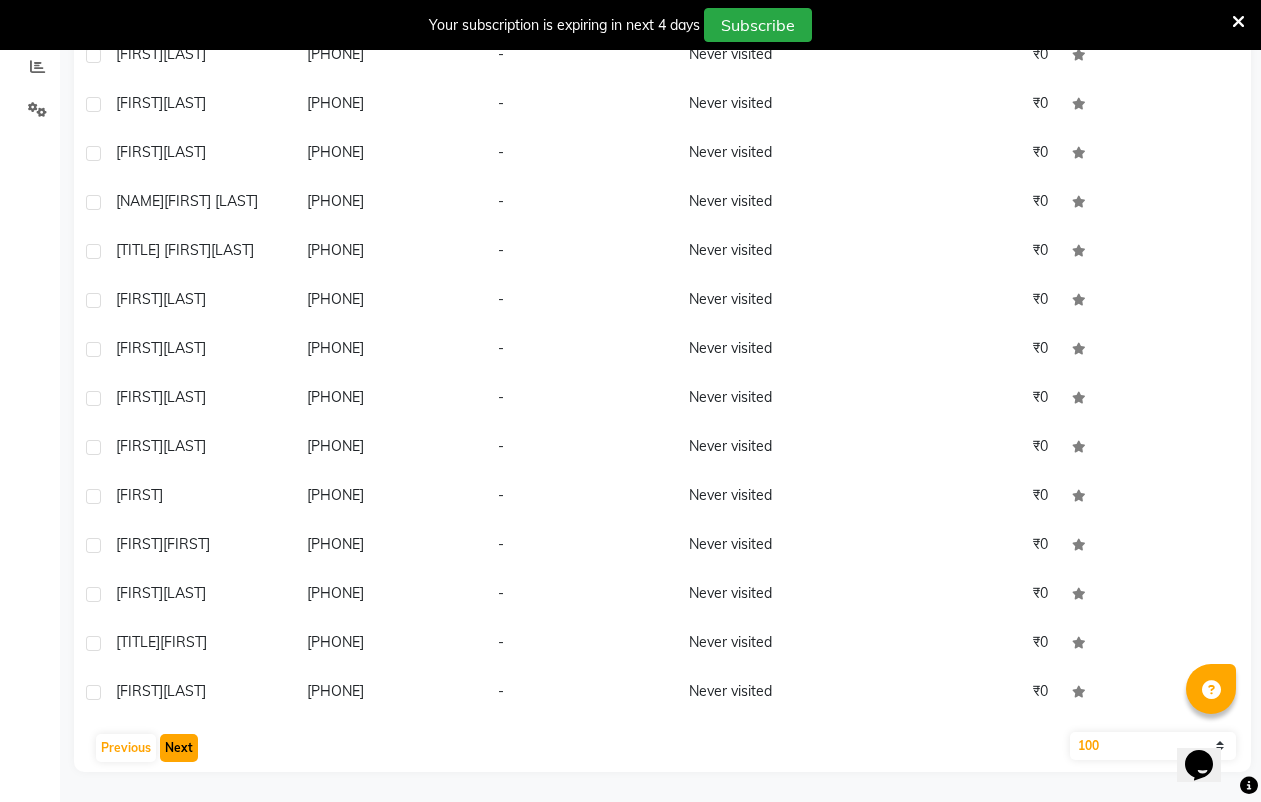 click on "Next" 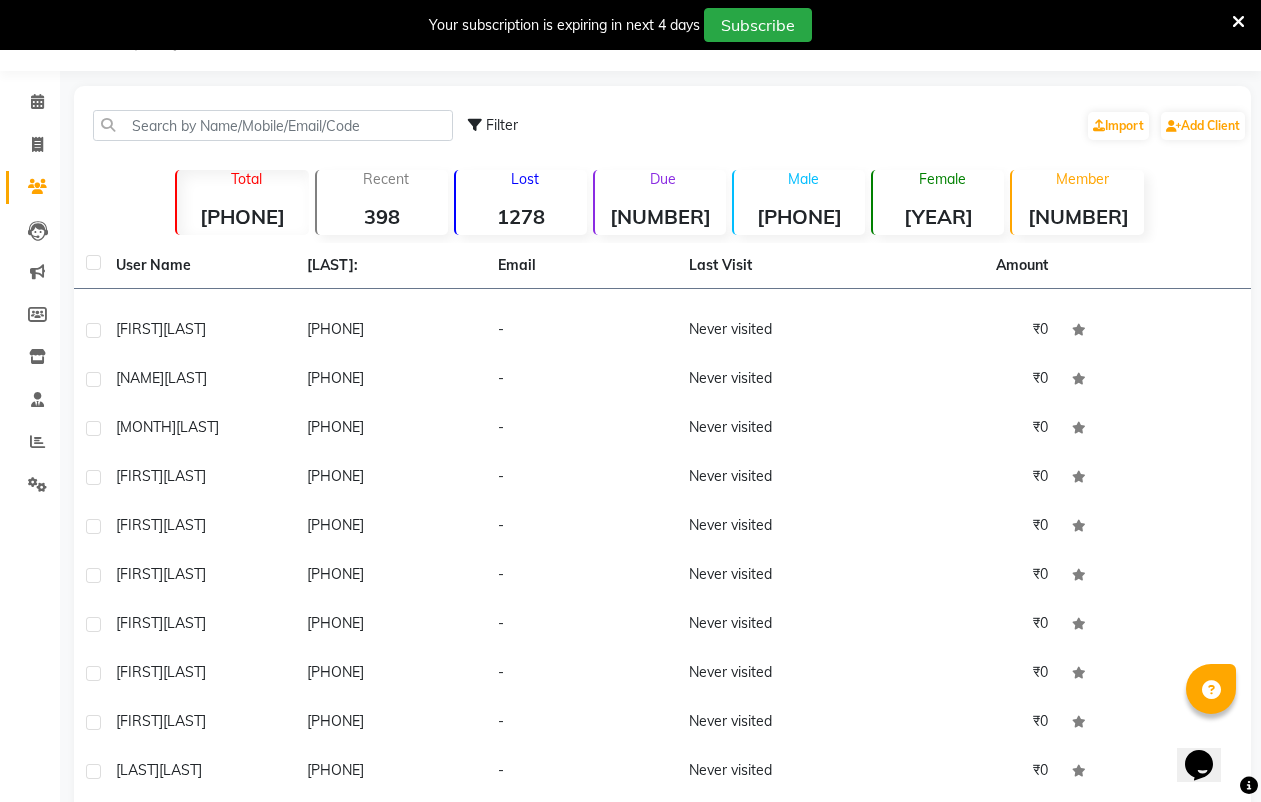scroll, scrollTop: 0, scrollLeft: 0, axis: both 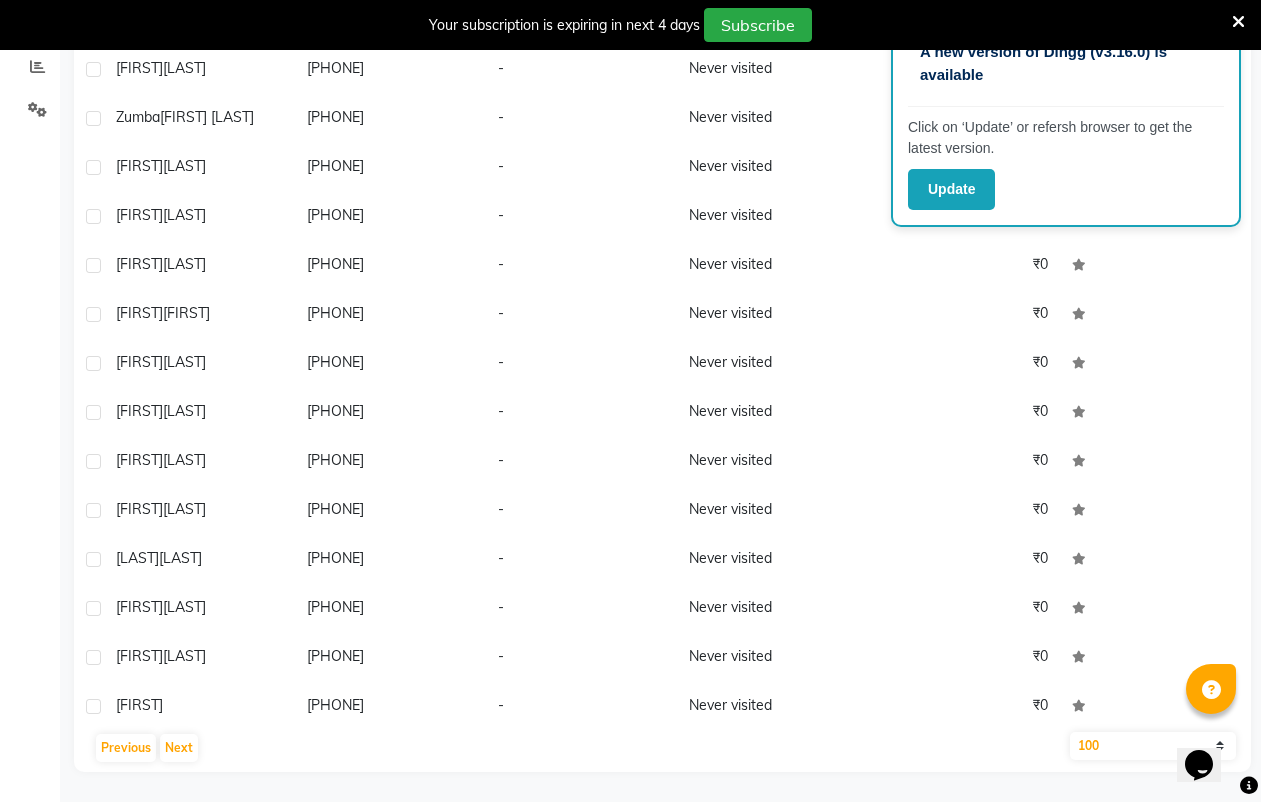 click on "Your subscription is expiring in next 4 days Subscribe" at bounding box center [630, 25] 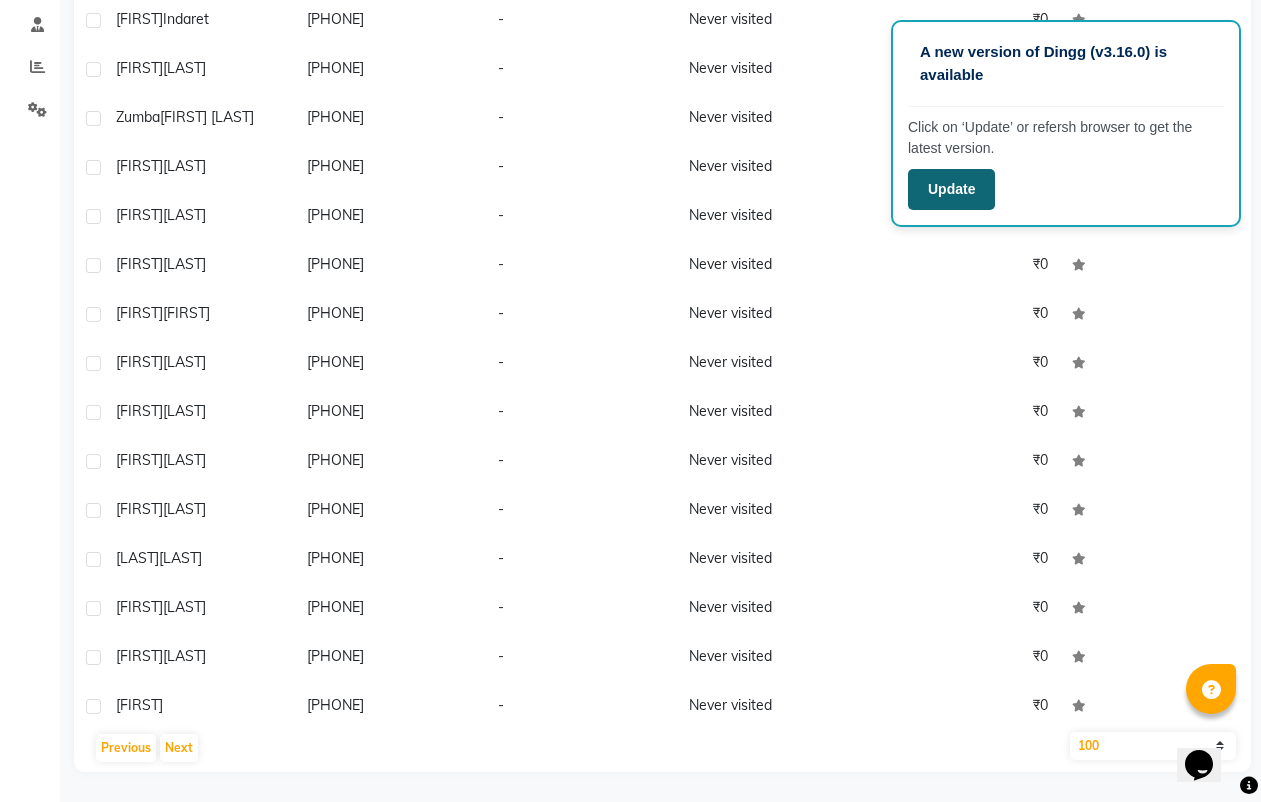 click on "Update" 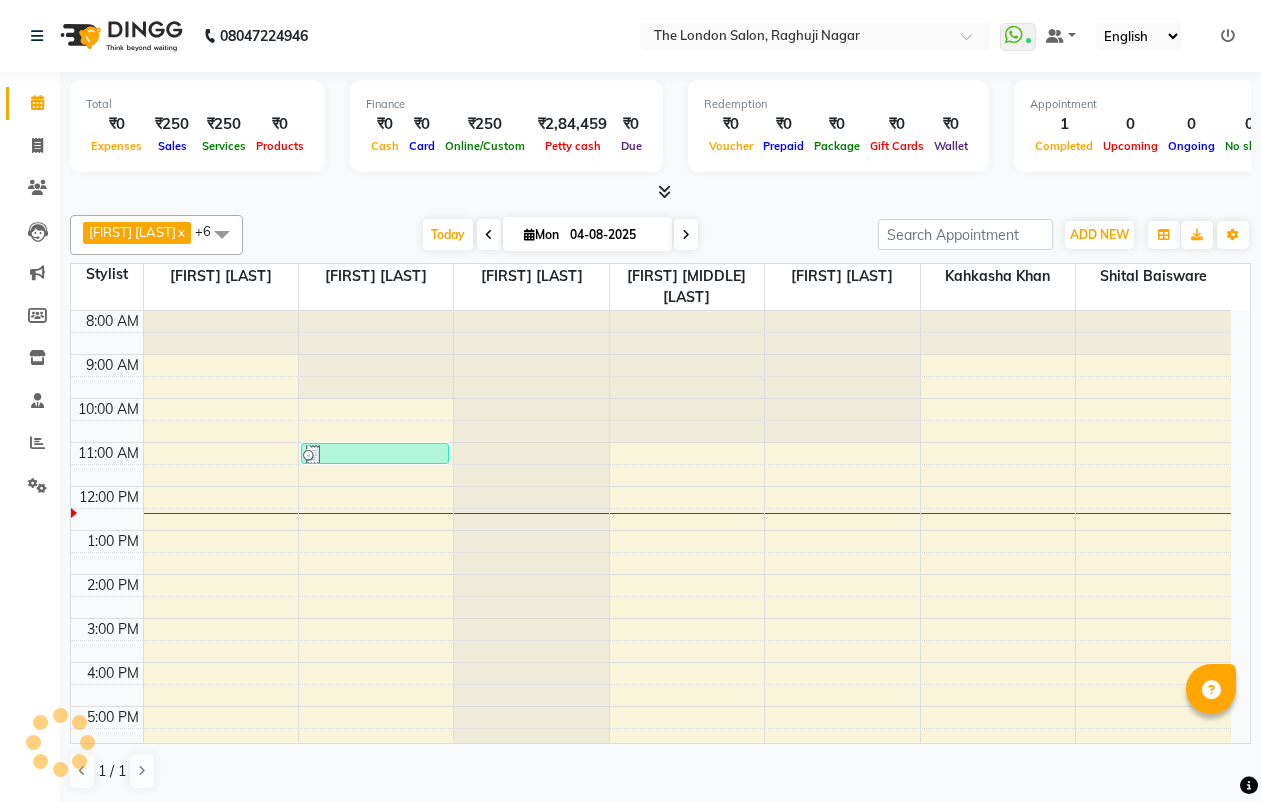 scroll, scrollTop: 0, scrollLeft: 0, axis: both 